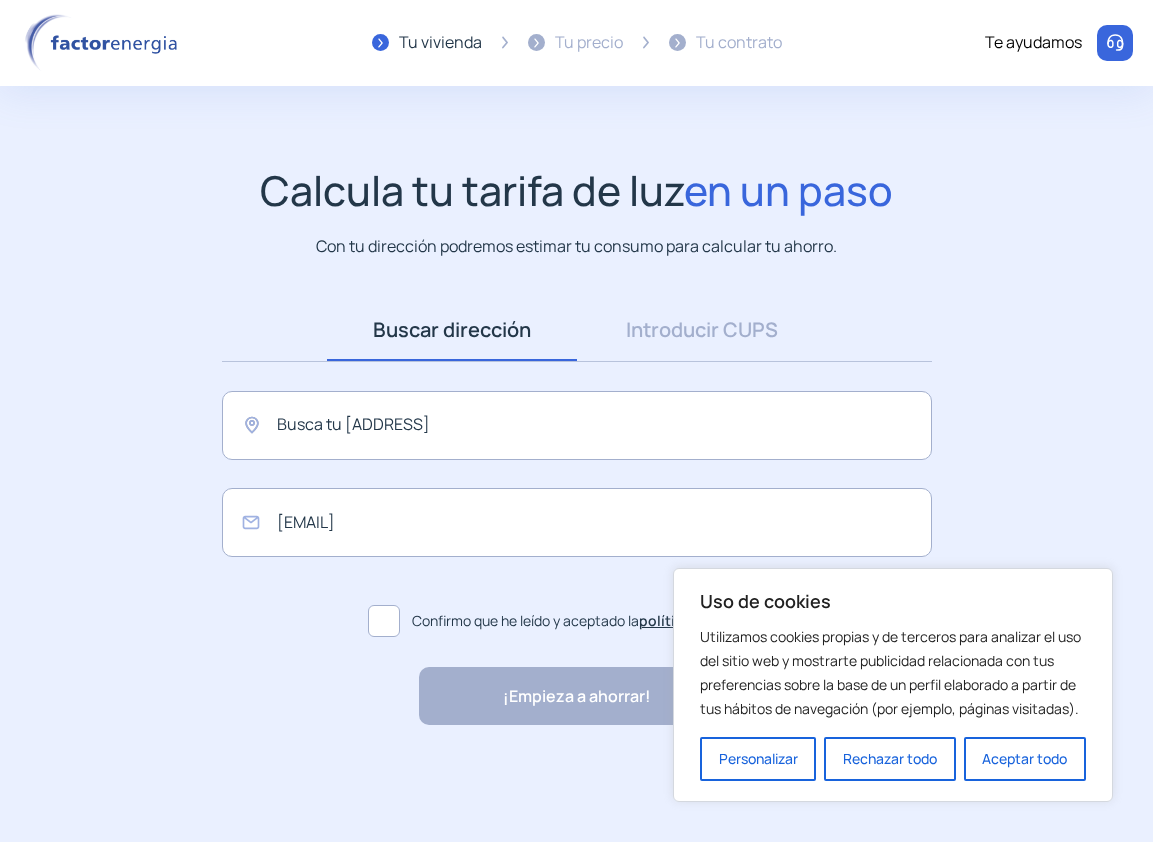 scroll, scrollTop: 0, scrollLeft: 0, axis: both 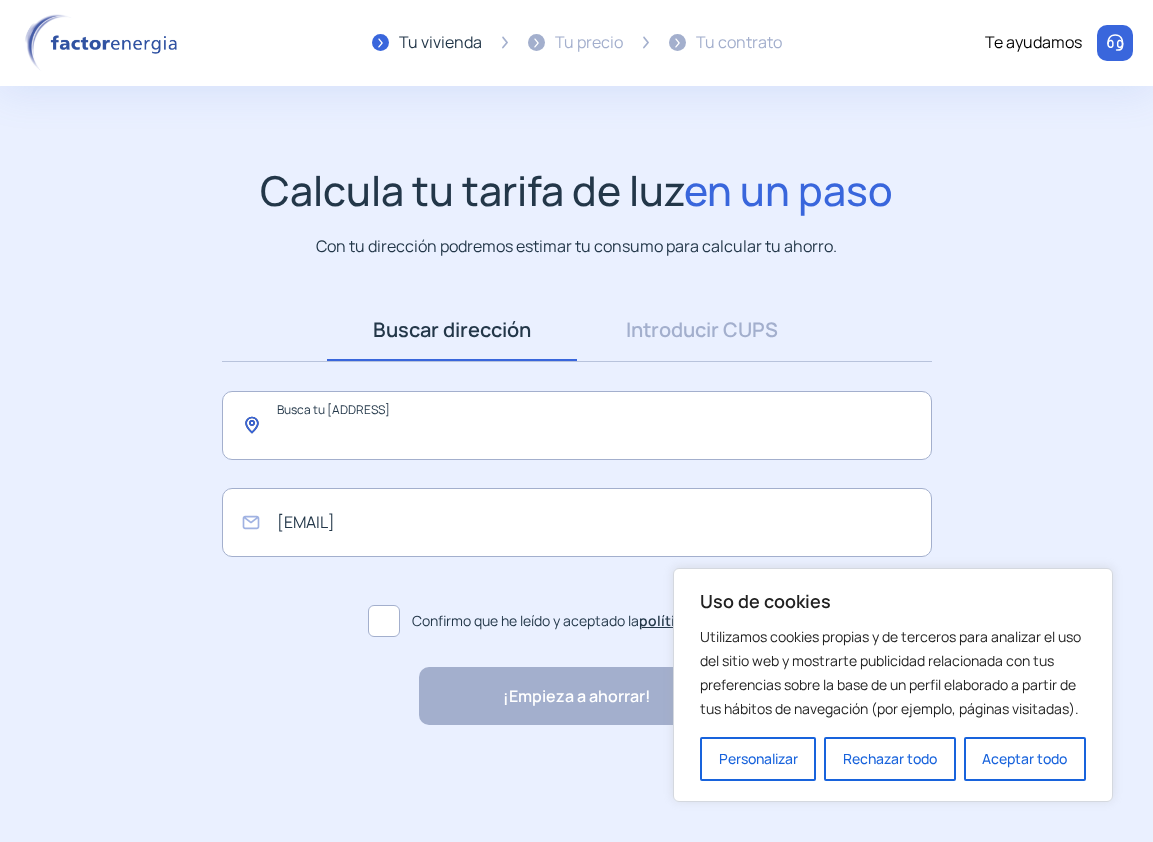 click at bounding box center (577, 425) 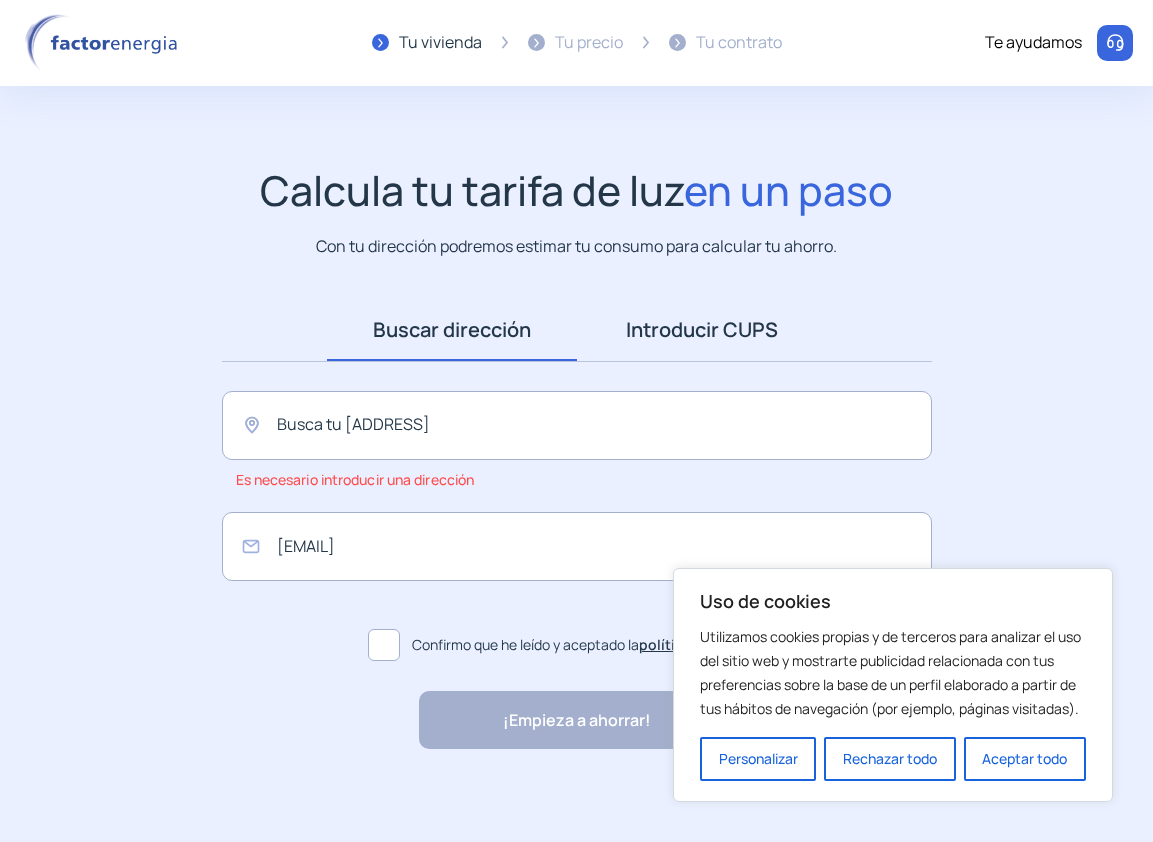 click on "Introducir CUPS" at bounding box center (702, 330) 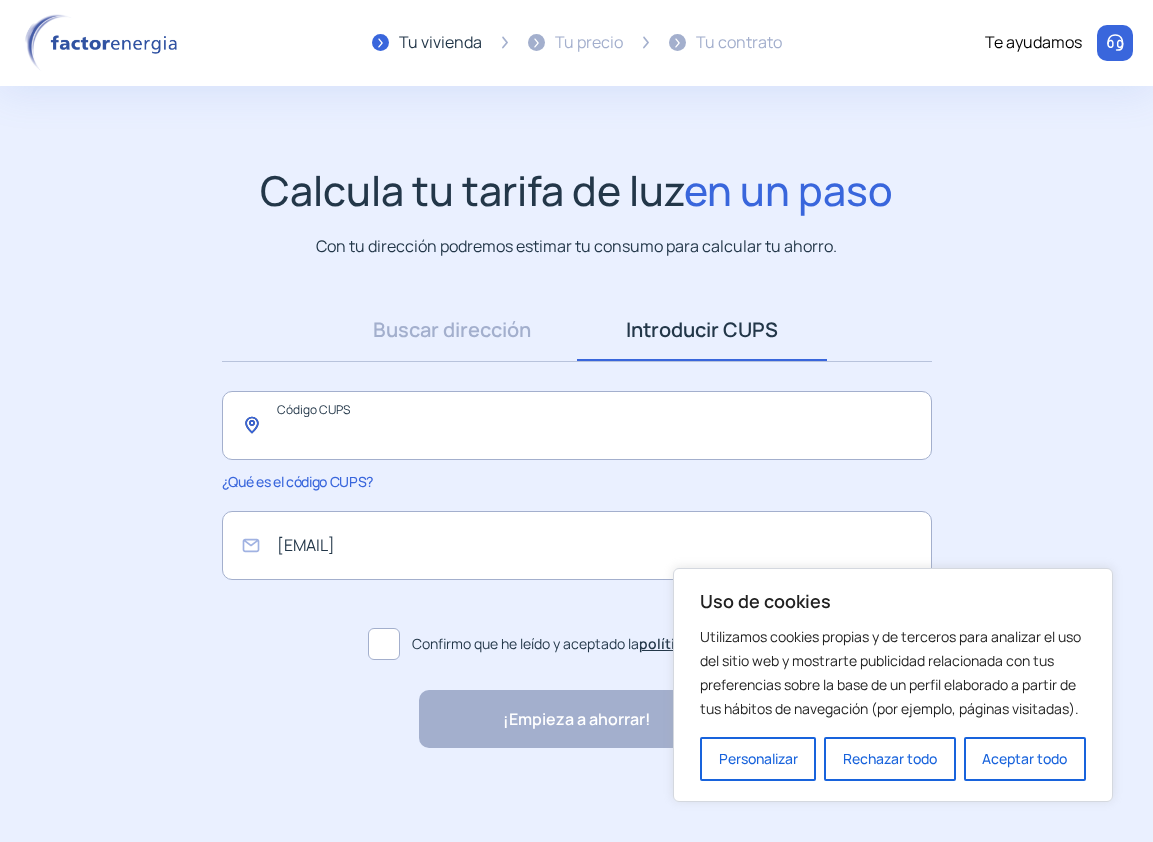paste on "**********" 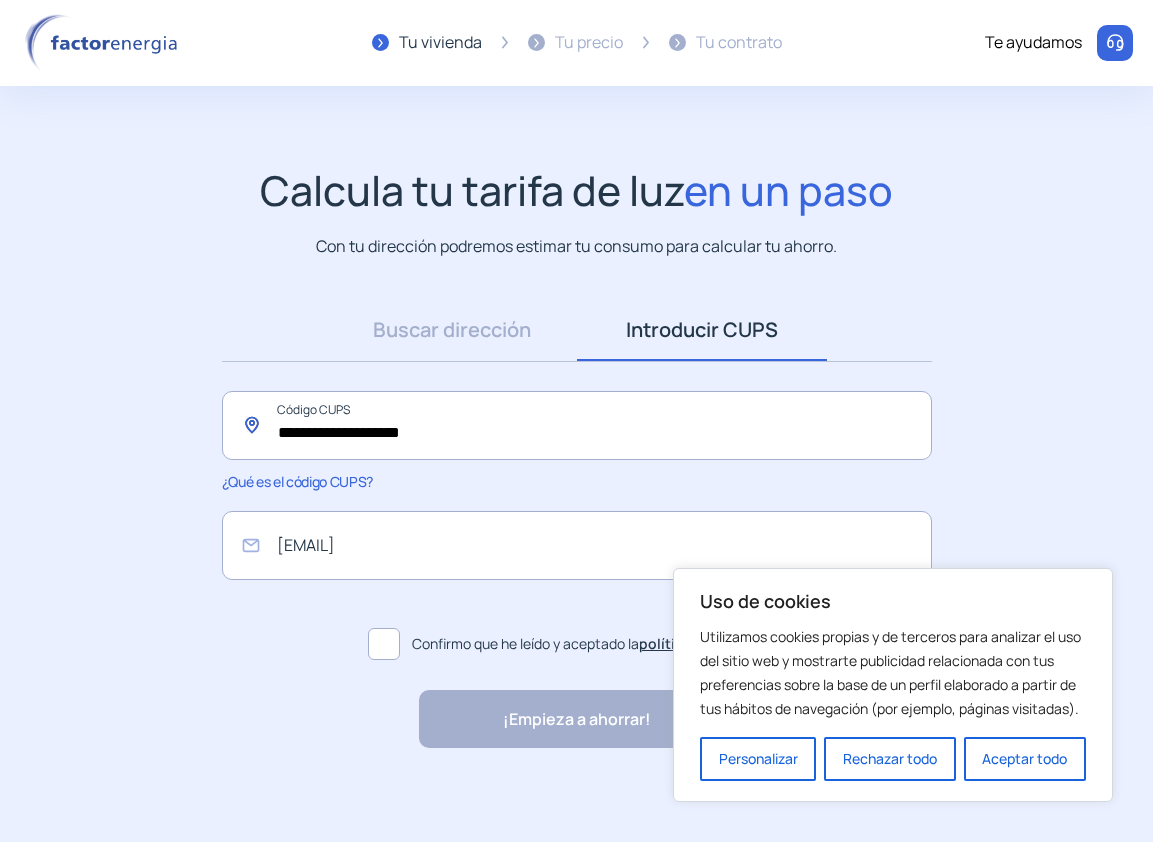 type on "**********" 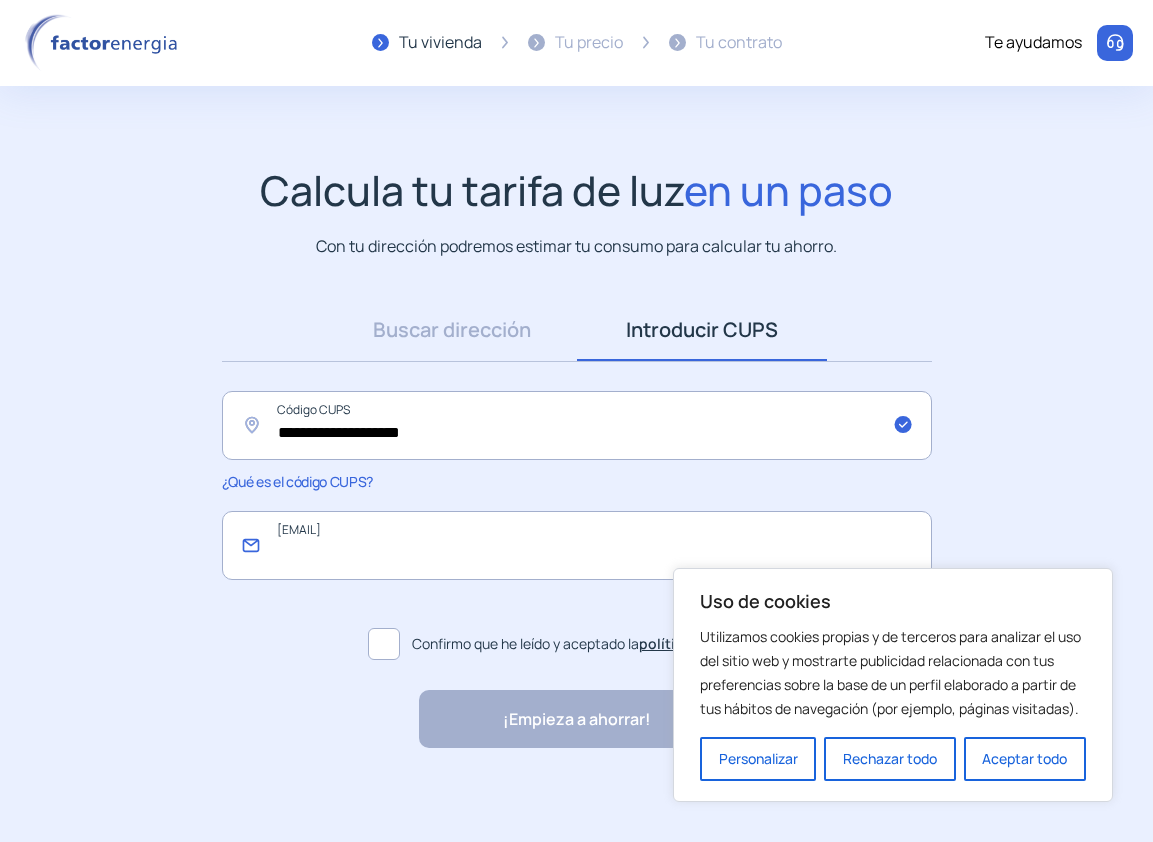 click at bounding box center [577, 545] 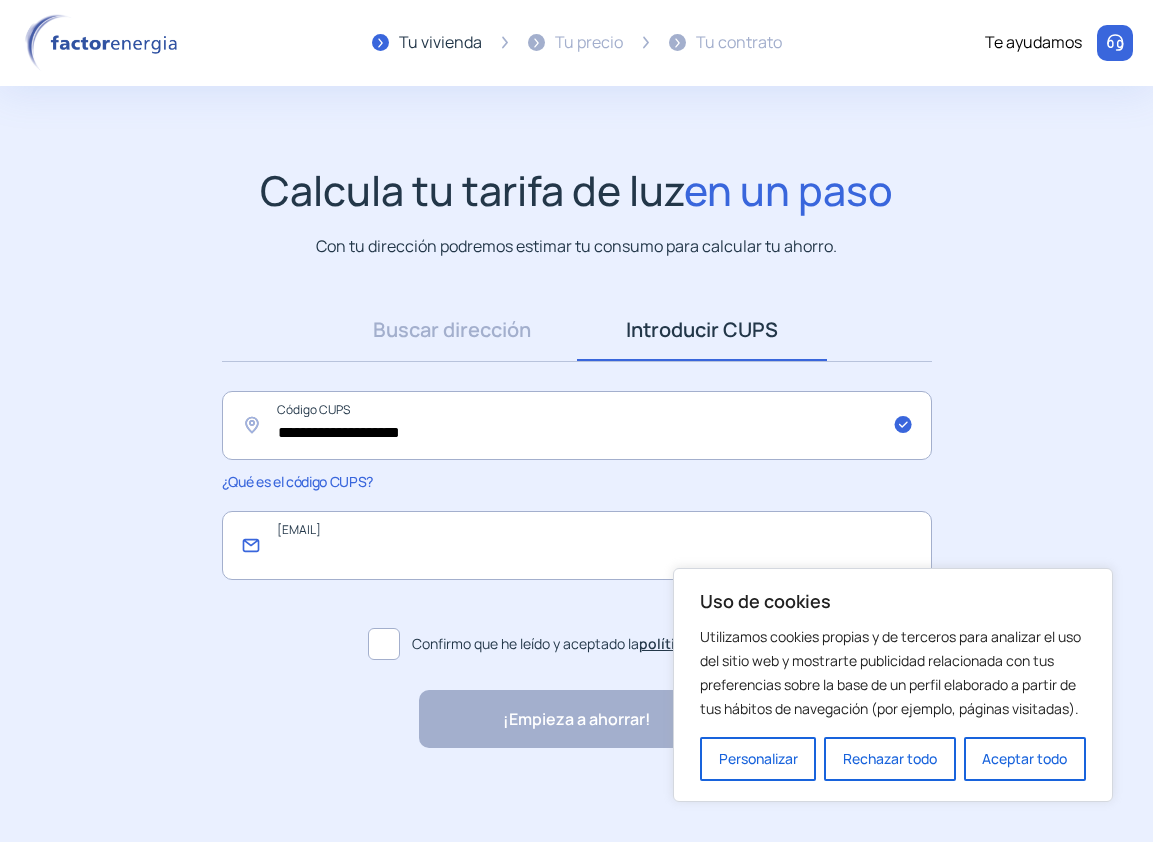 type on "**********" 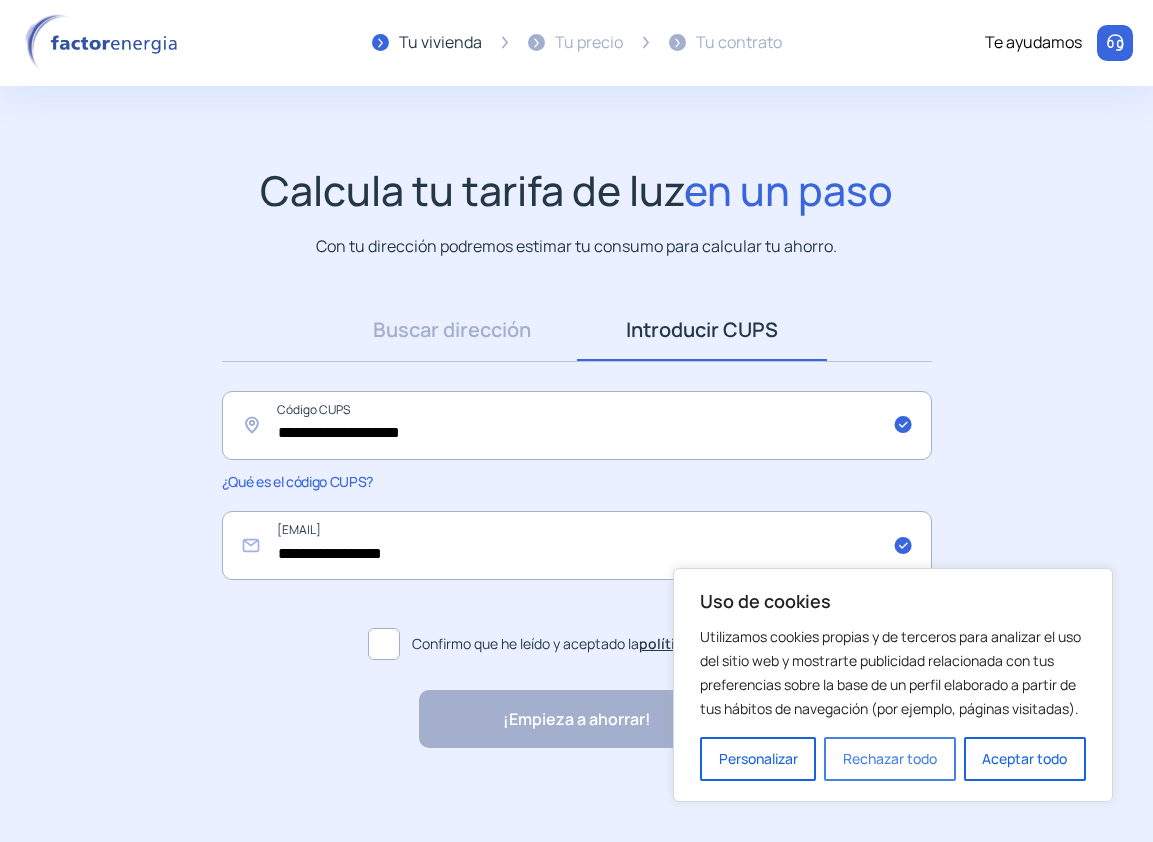 click on "Rechazar todo" at bounding box center (889, 759) 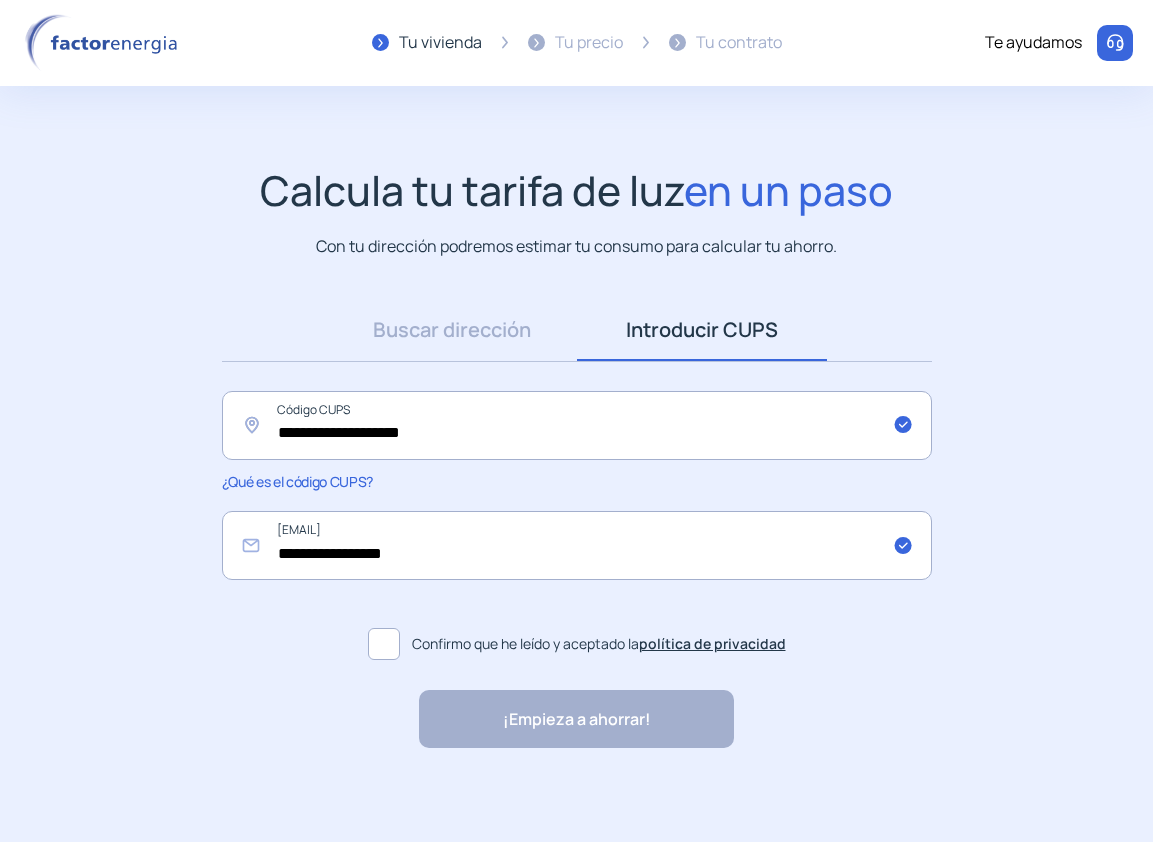 click at bounding box center [384, 644] 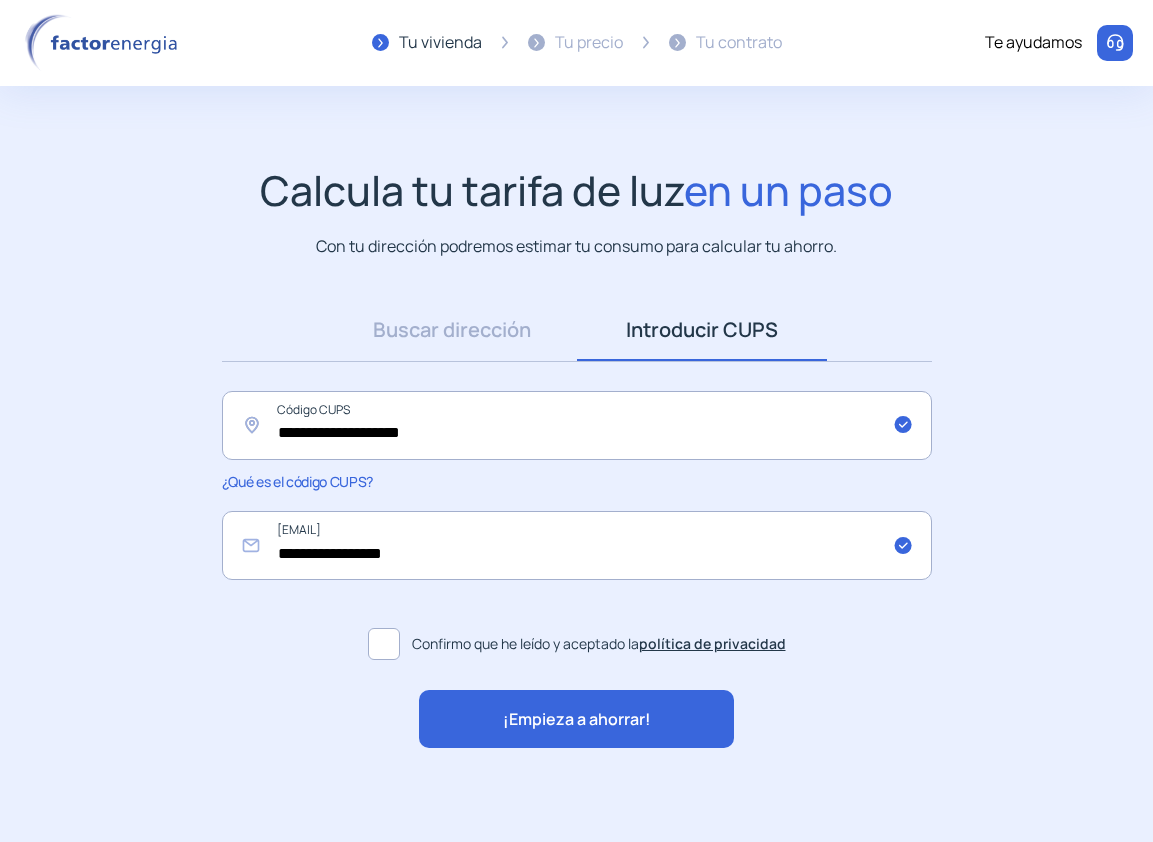 click on "¡Empieza a ahorrar!" at bounding box center (577, 720) 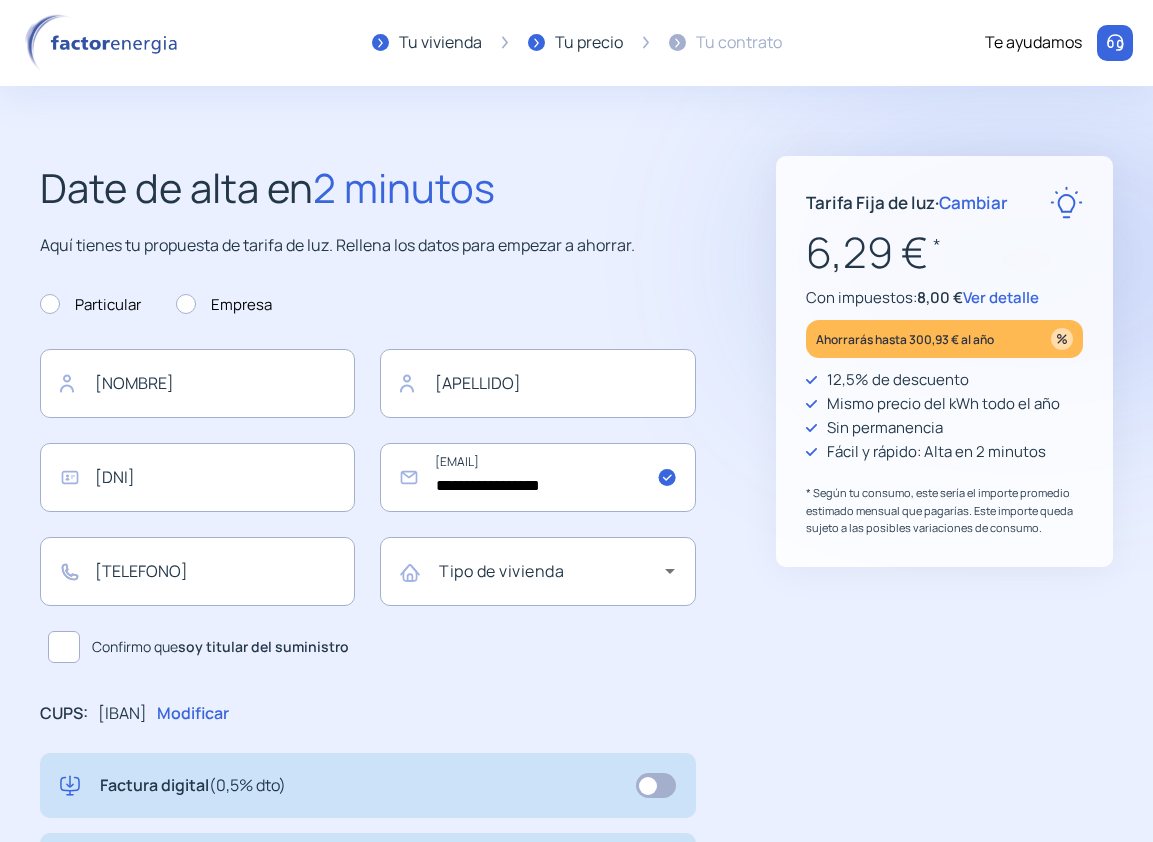 click on "Cambiar" at bounding box center (973, 202) 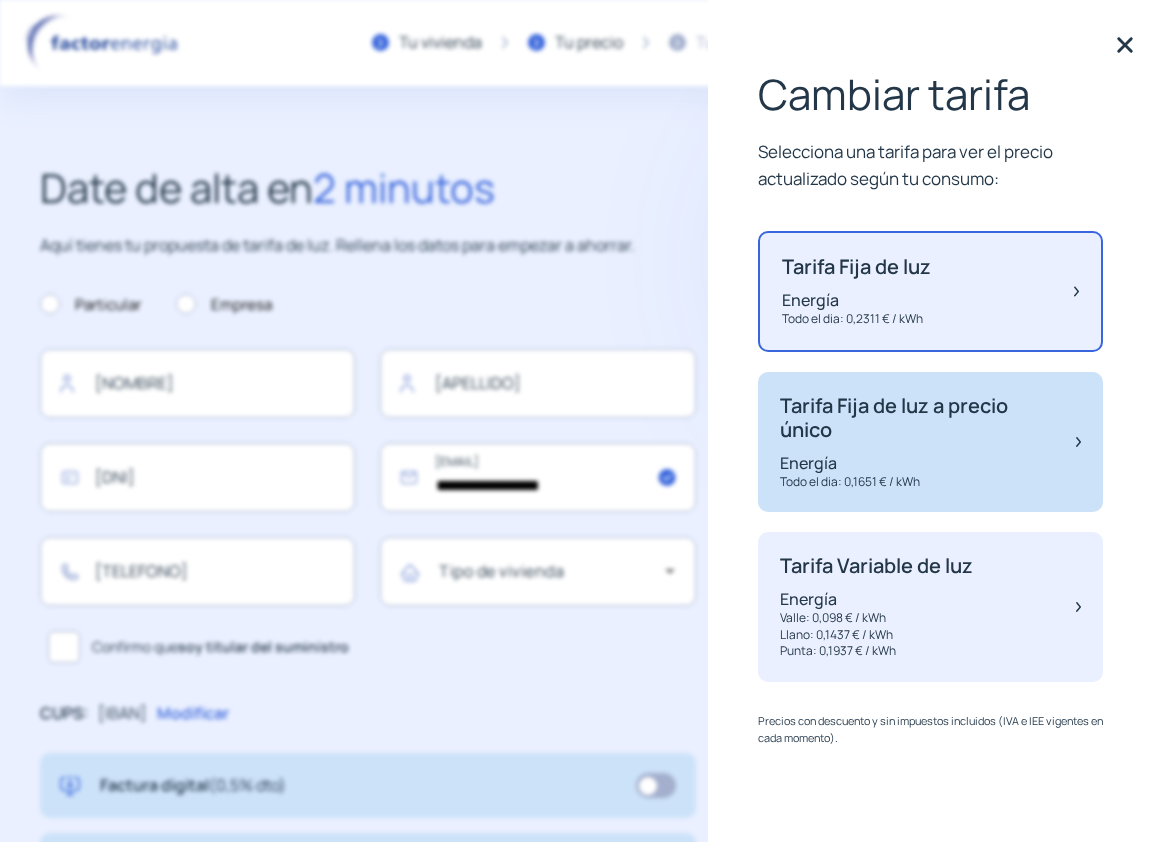 click on "Tarifa Fija de luz a precio único" at bounding box center (856, 267) 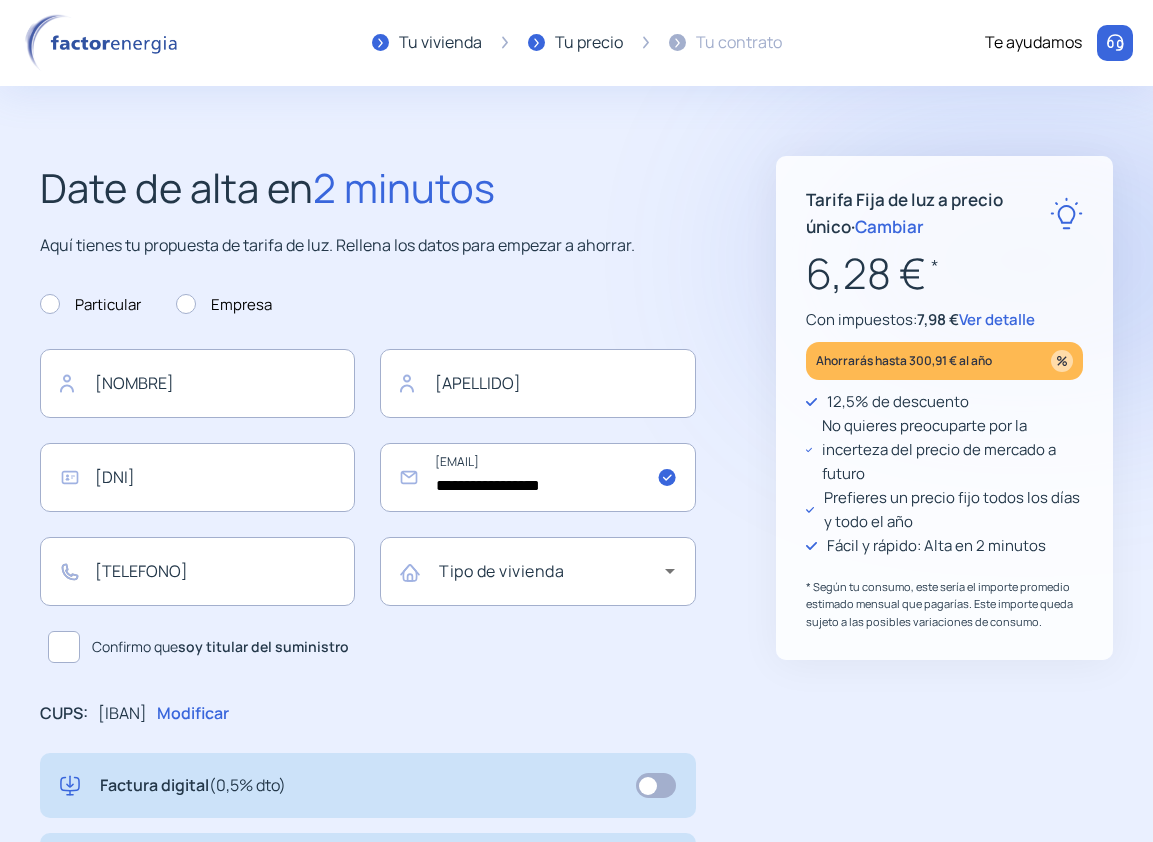 click on "[Cambiar]" at bounding box center (889, 226) 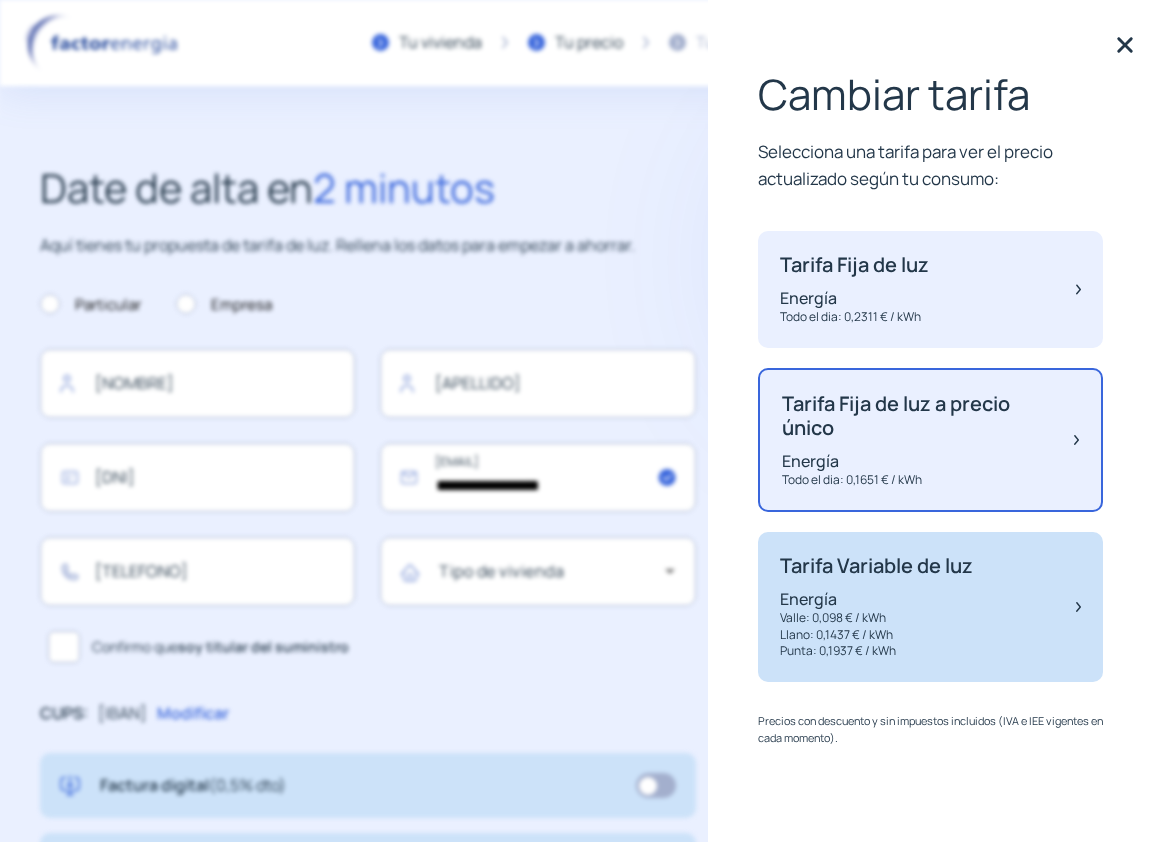 click on "Tarifa Variable de luz Energía Valle: 0,098 € / kWh Llano: 0,1437 € / kWh Punta: 0,1937 € / kWh" at bounding box center (854, 289) 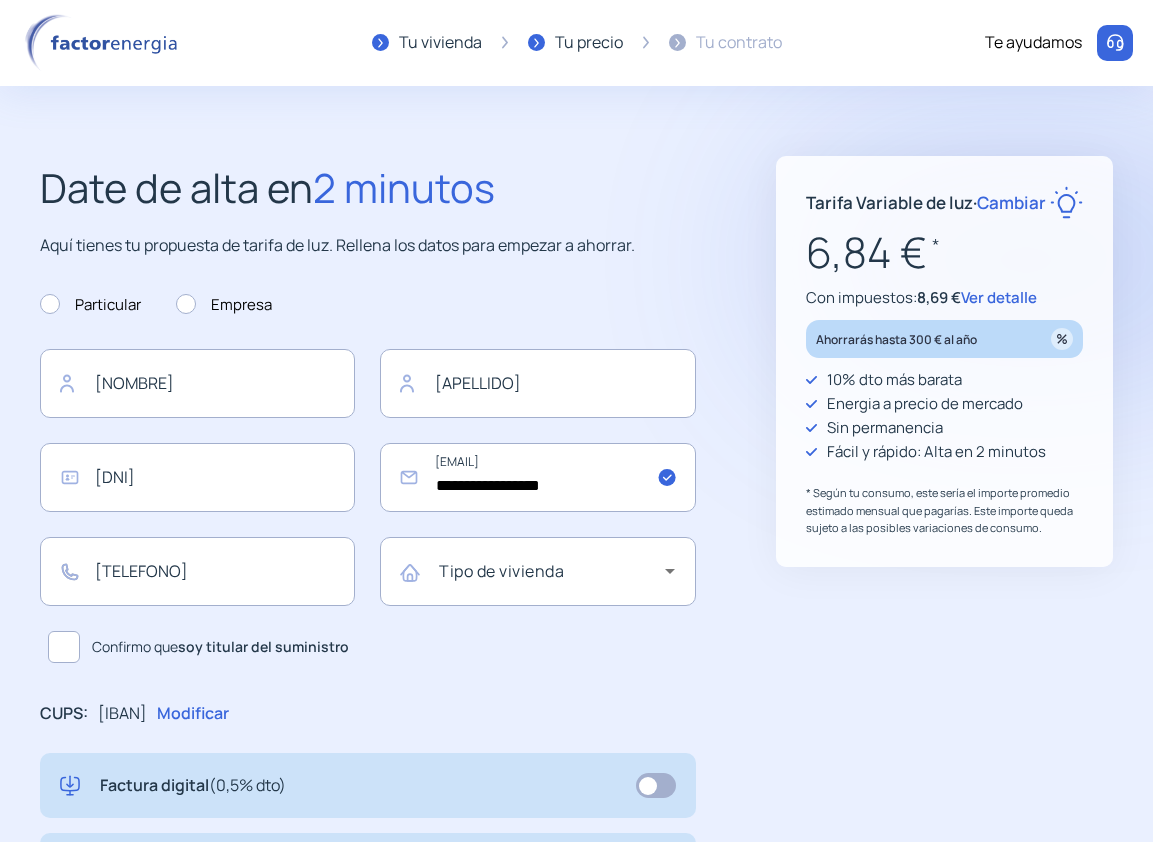 click on "[Cambiar]" at bounding box center [1011, 202] 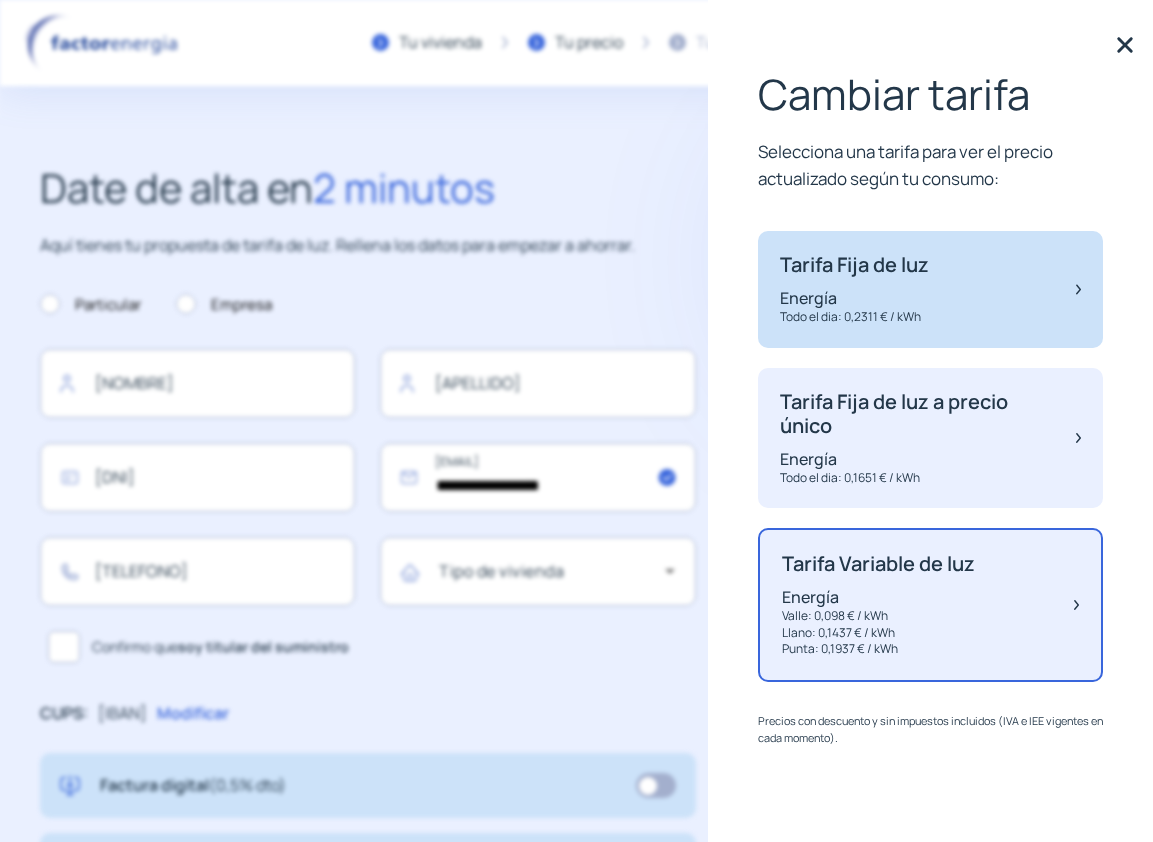 click on "Tarifa Fija de luz Energía Todo el dia: 0,2311 € / kWh" at bounding box center (930, 289) 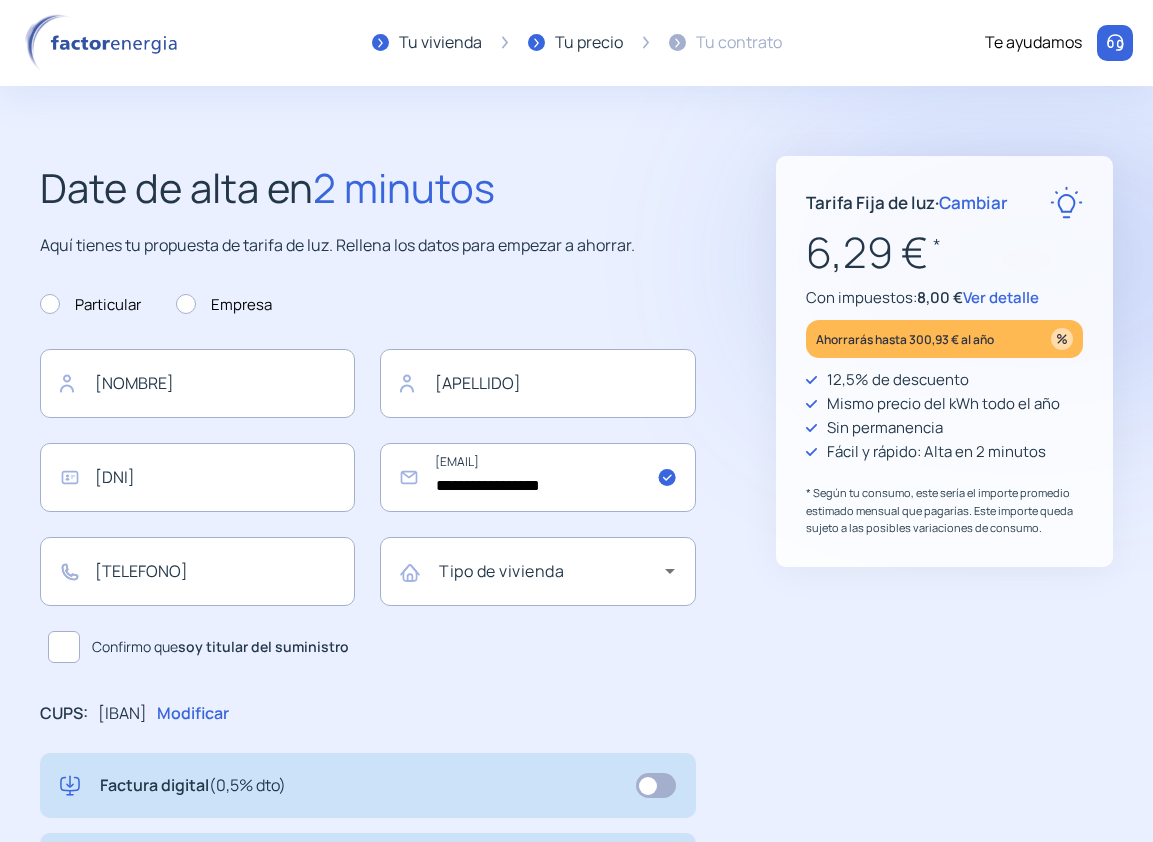 click on "[Cambiar]" at bounding box center [973, 202] 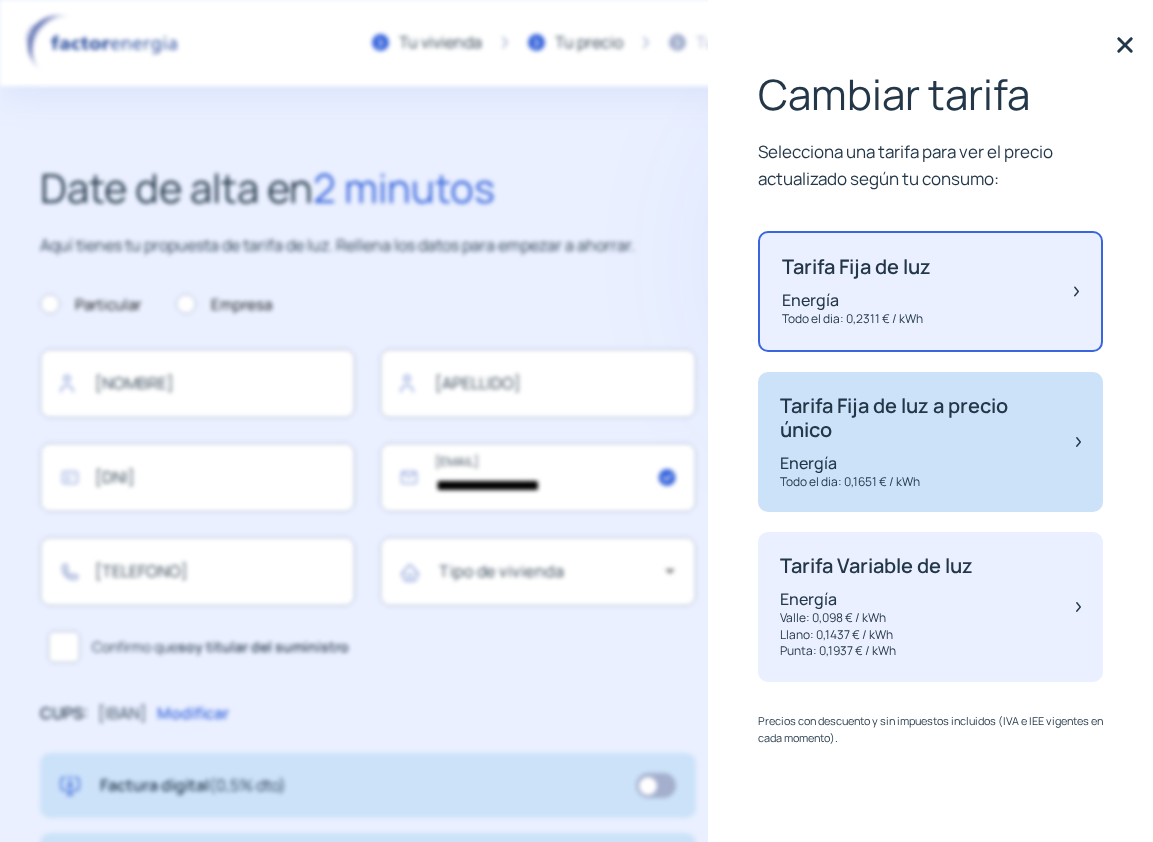 click on "Tarifa Fija de luz a precio único" at bounding box center (856, 267) 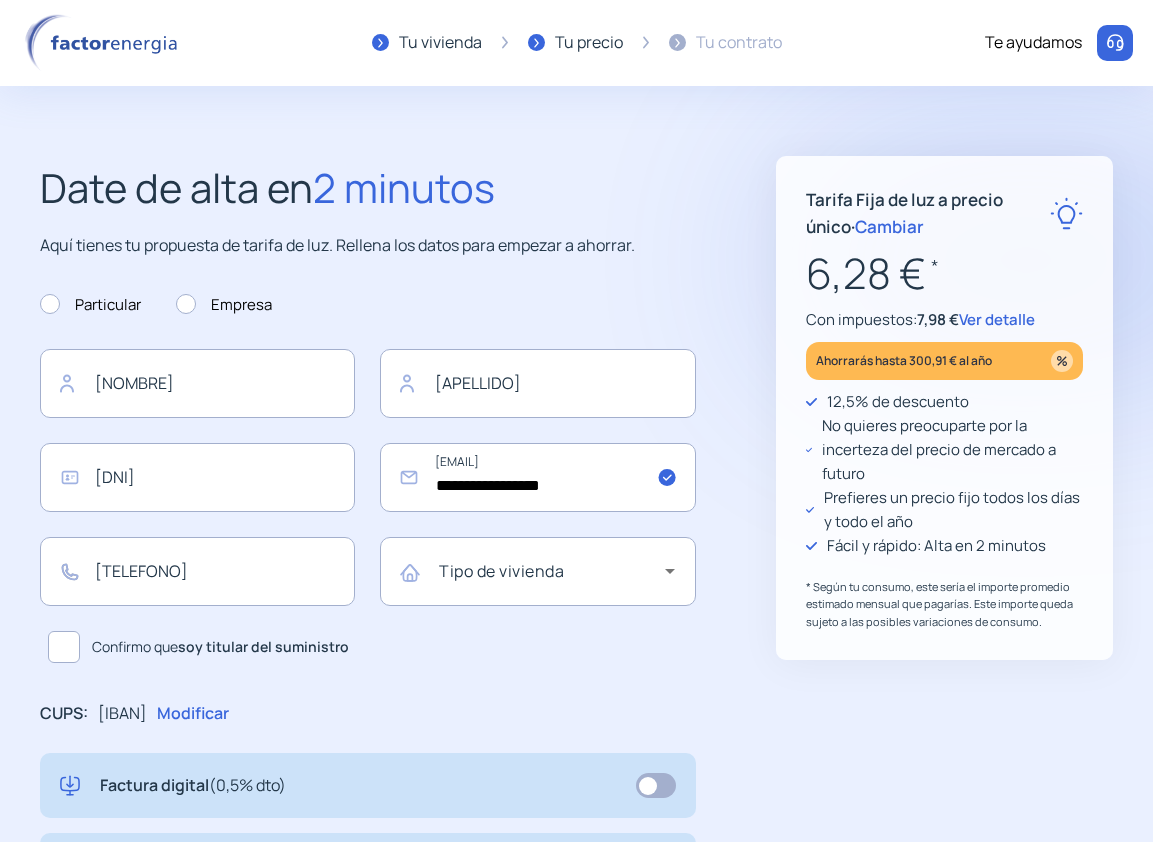 click on "[Cambiar]" at bounding box center [889, 226] 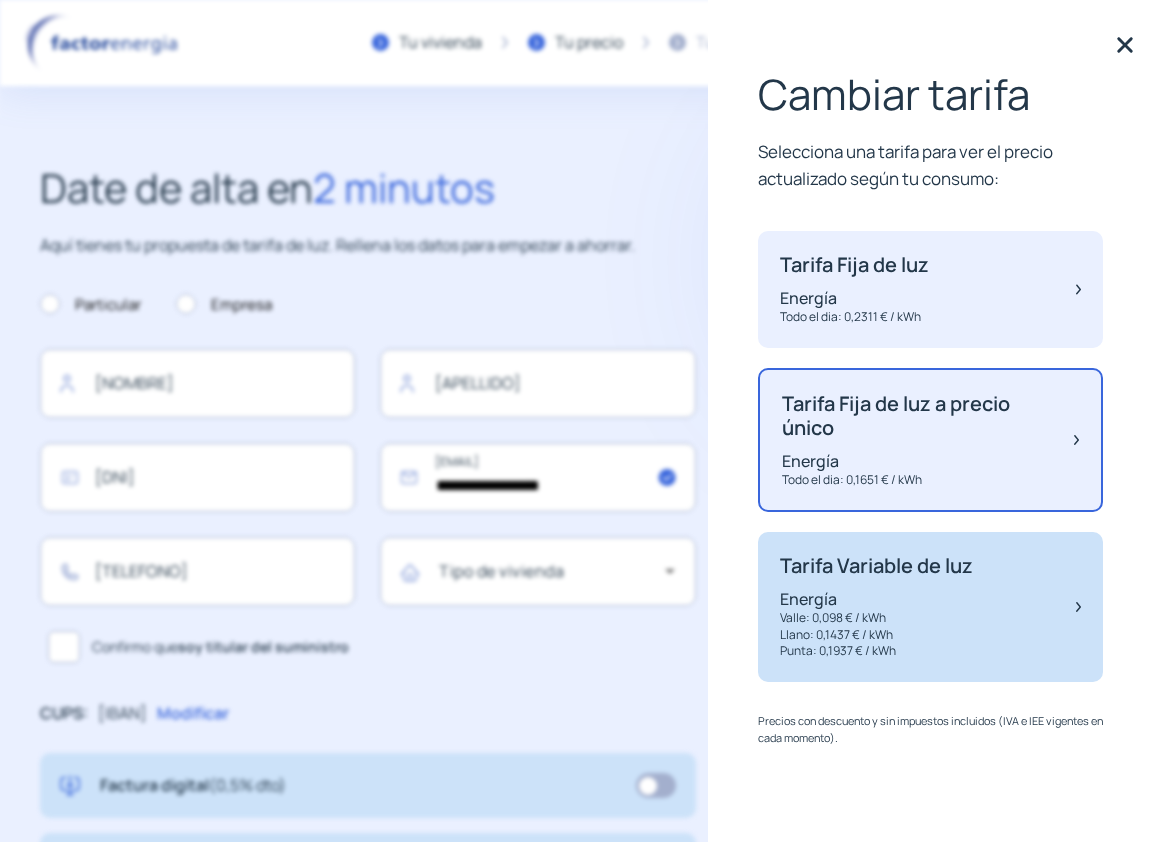 click on "Valle: [PRICE] / kWh" at bounding box center [854, 317] 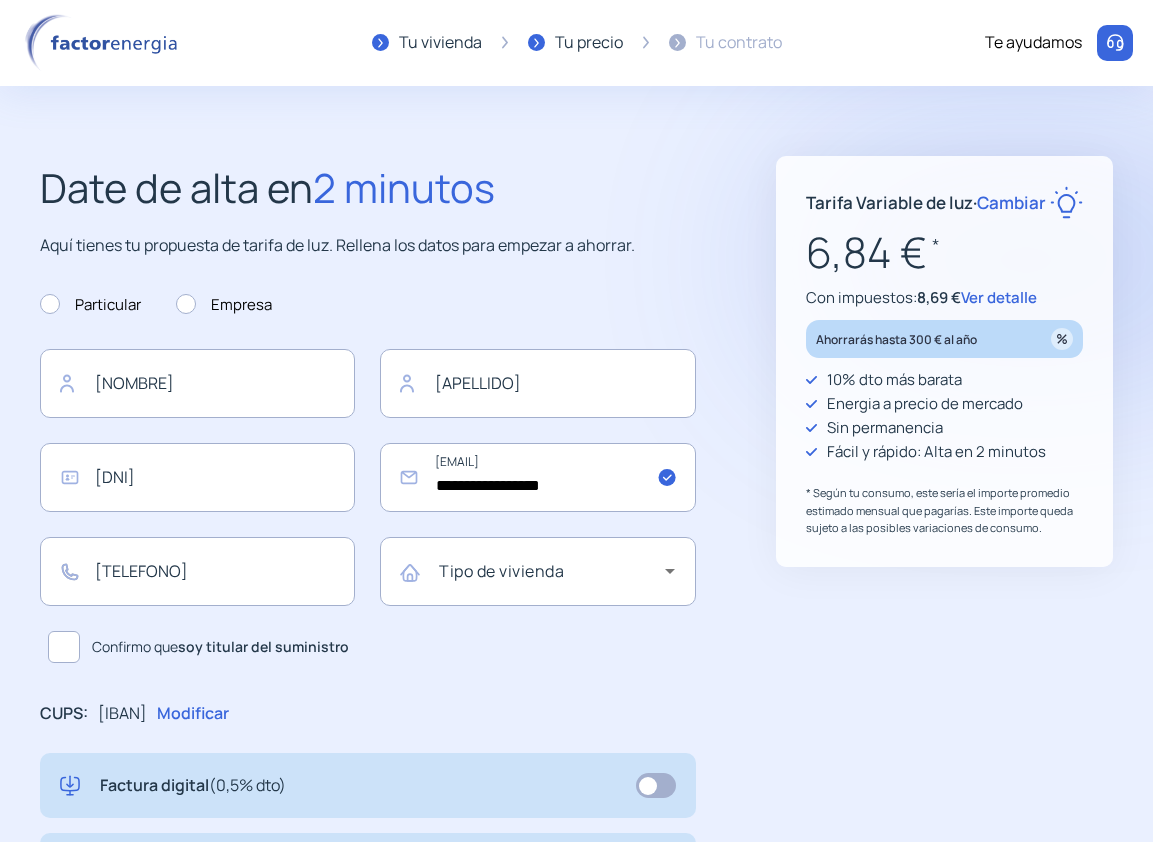 click on "[Cambiar]" at bounding box center (1011, 202) 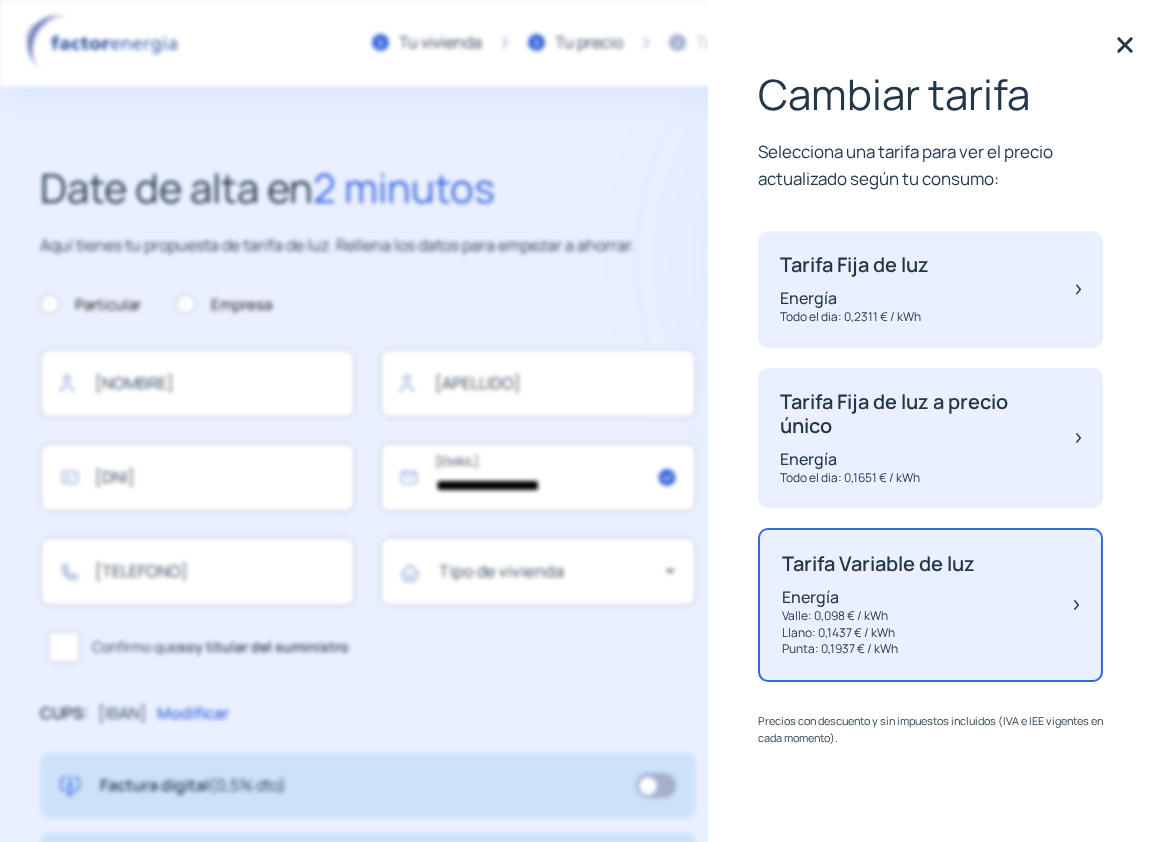 click on "Particular  Empresa" at bounding box center [156, 311] 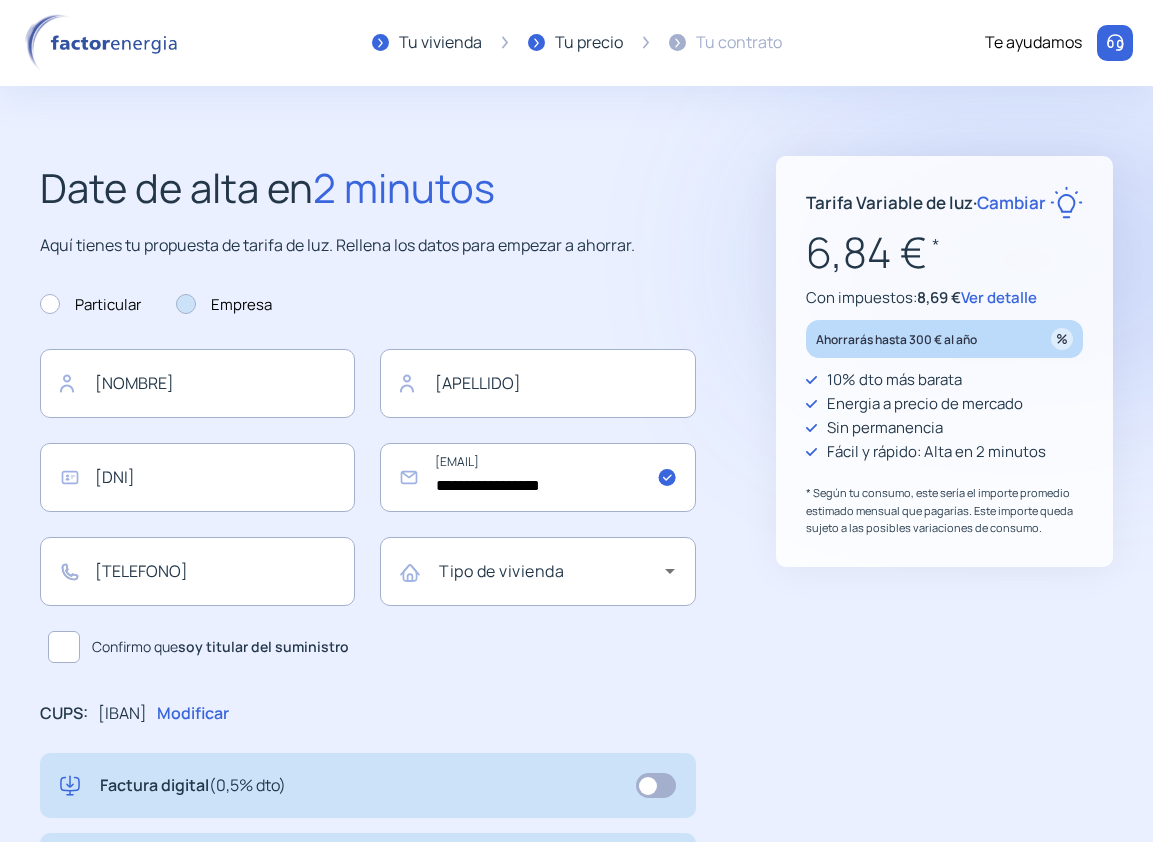 click on "Empresa" at bounding box center (224, 305) 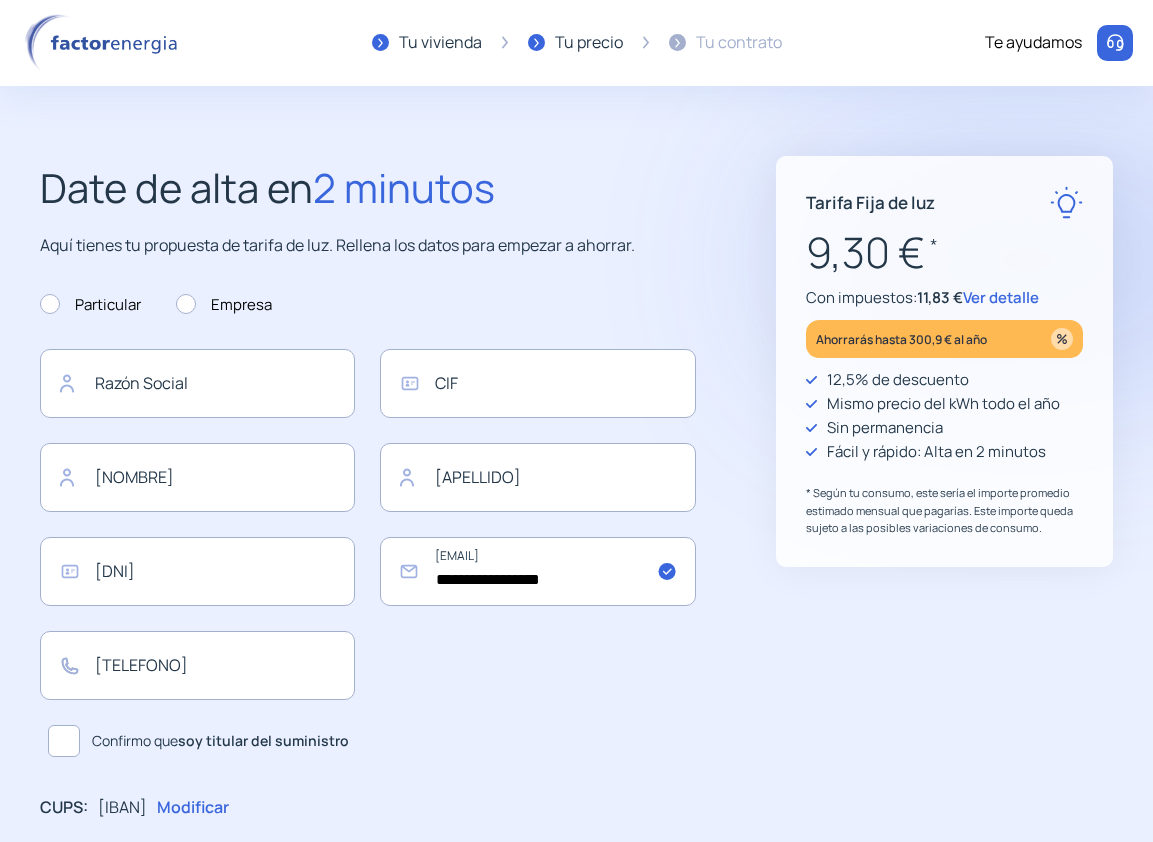 click on "Ver detalle" at bounding box center [1001, 297] 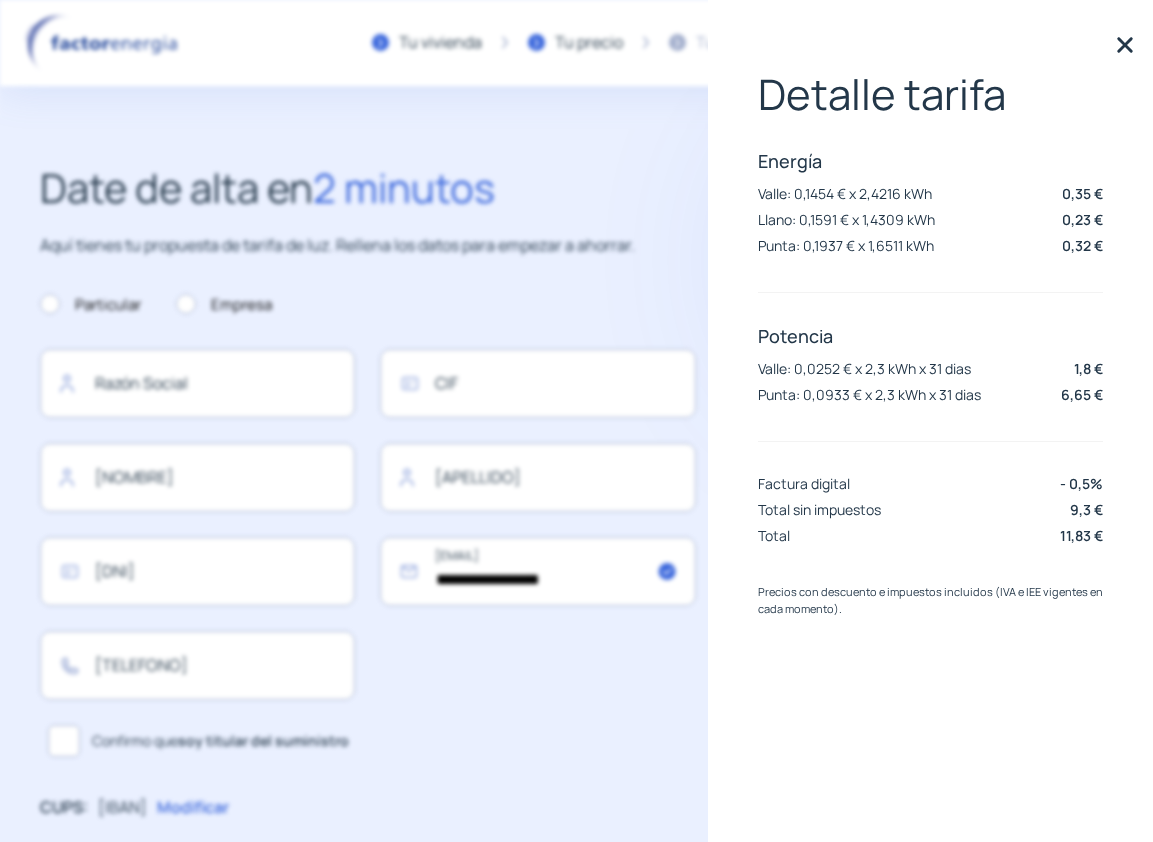 click at bounding box center (1125, 45) 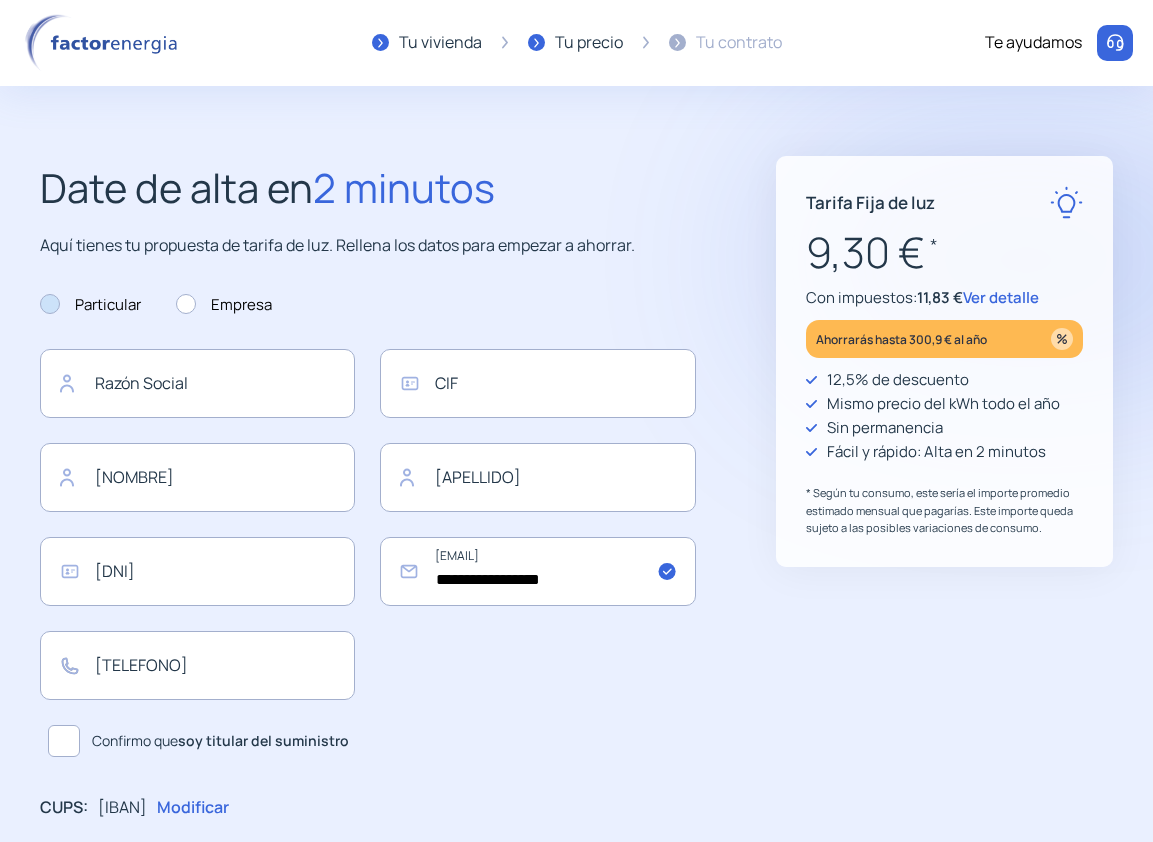 click at bounding box center [50, 304] 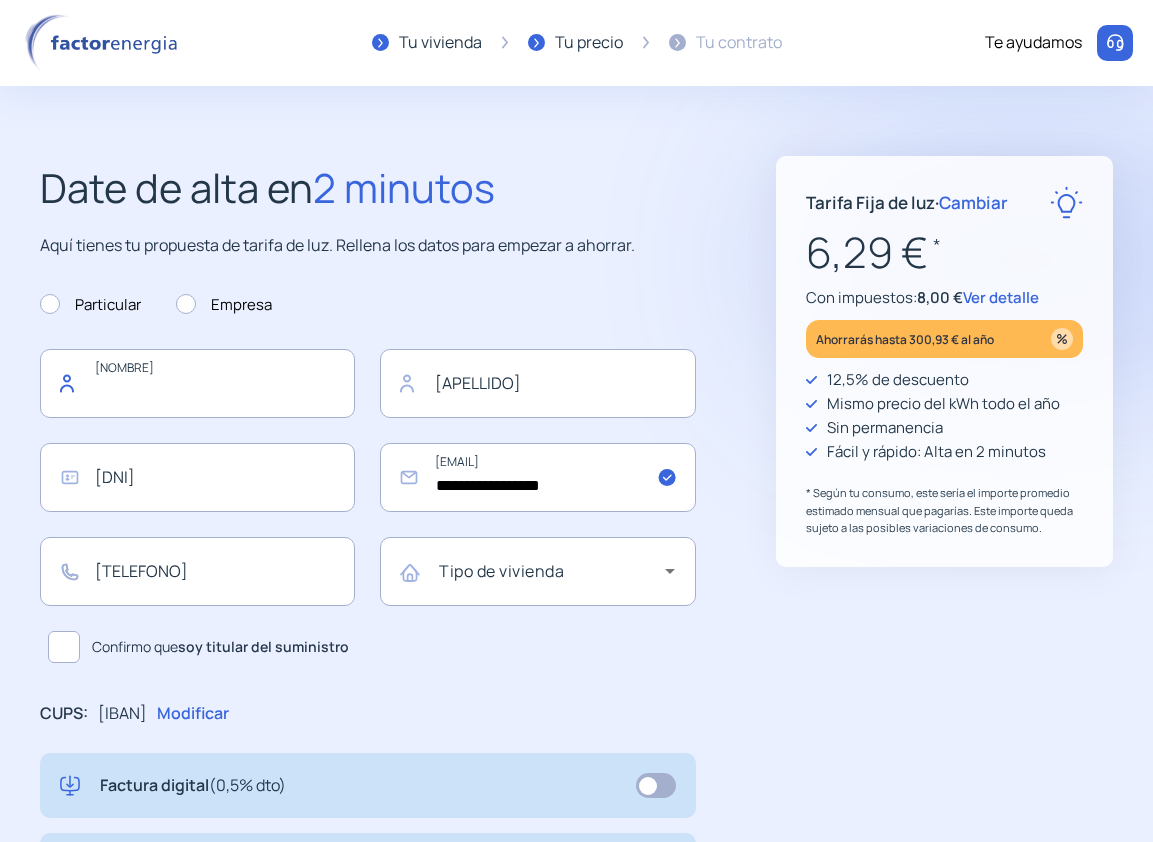 click at bounding box center [197, 383] 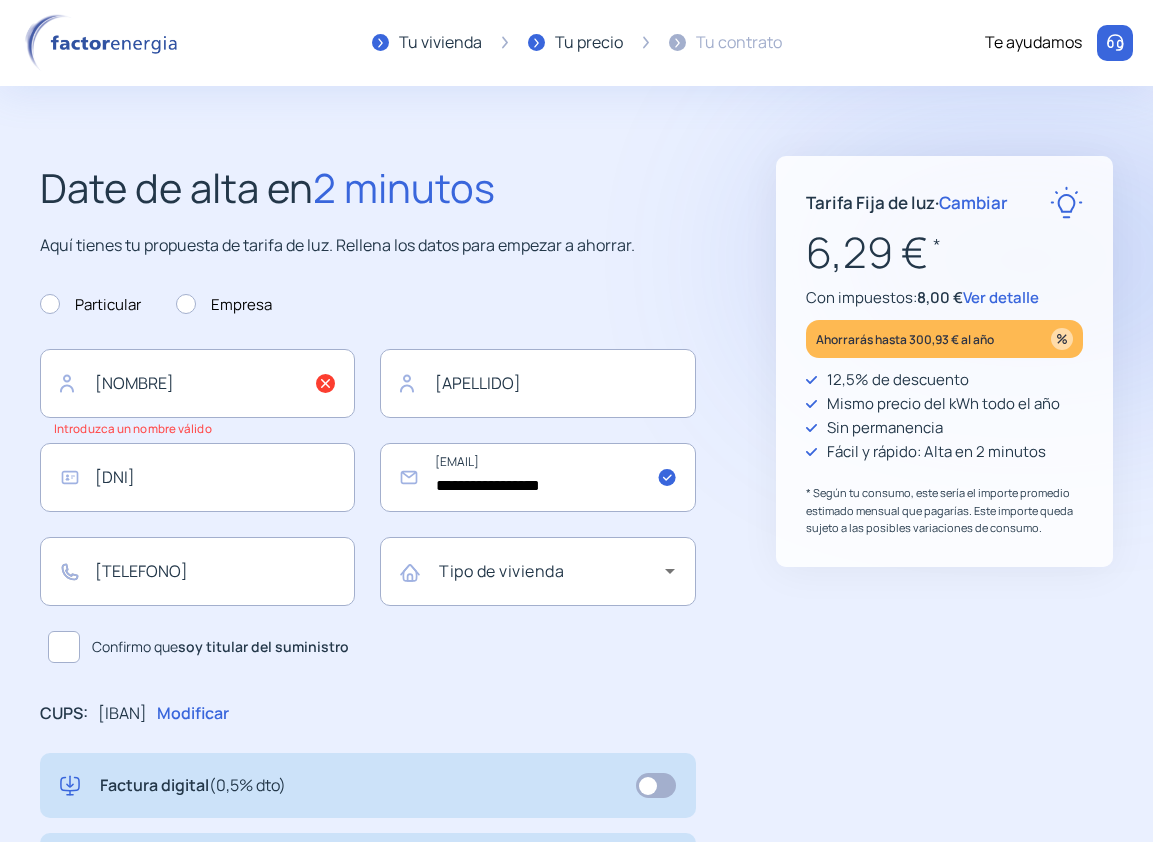 click on "[Cambiar]" at bounding box center (973, 202) 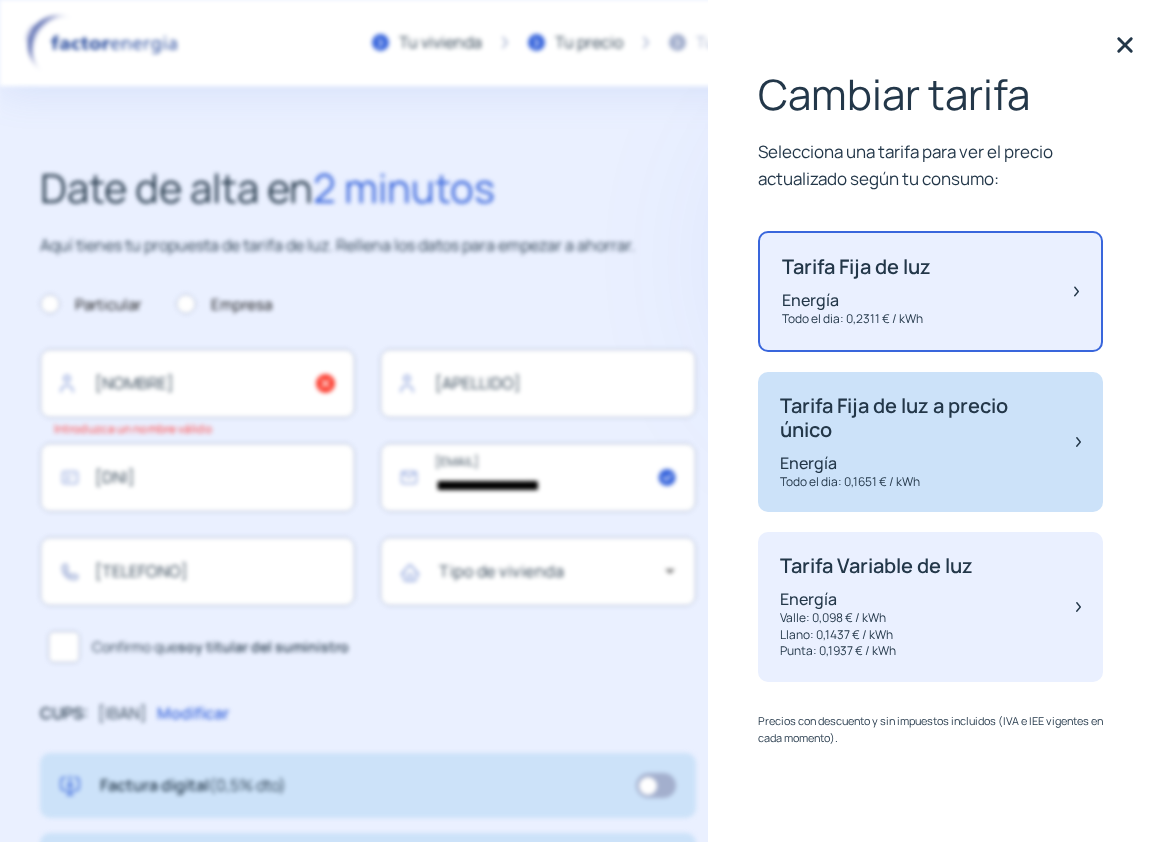 click on "Tarifa Fija de luz a precio único" at bounding box center (856, 267) 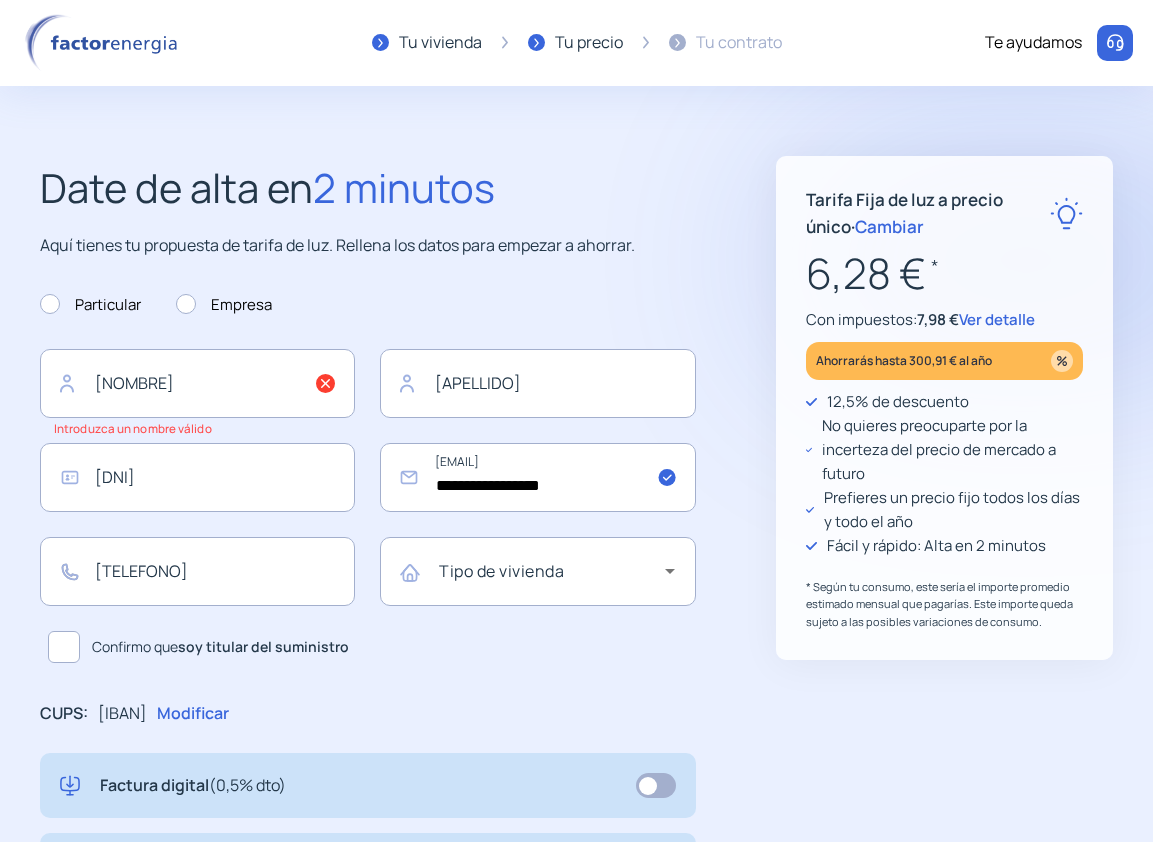 click on "[Cambiar]" at bounding box center [889, 226] 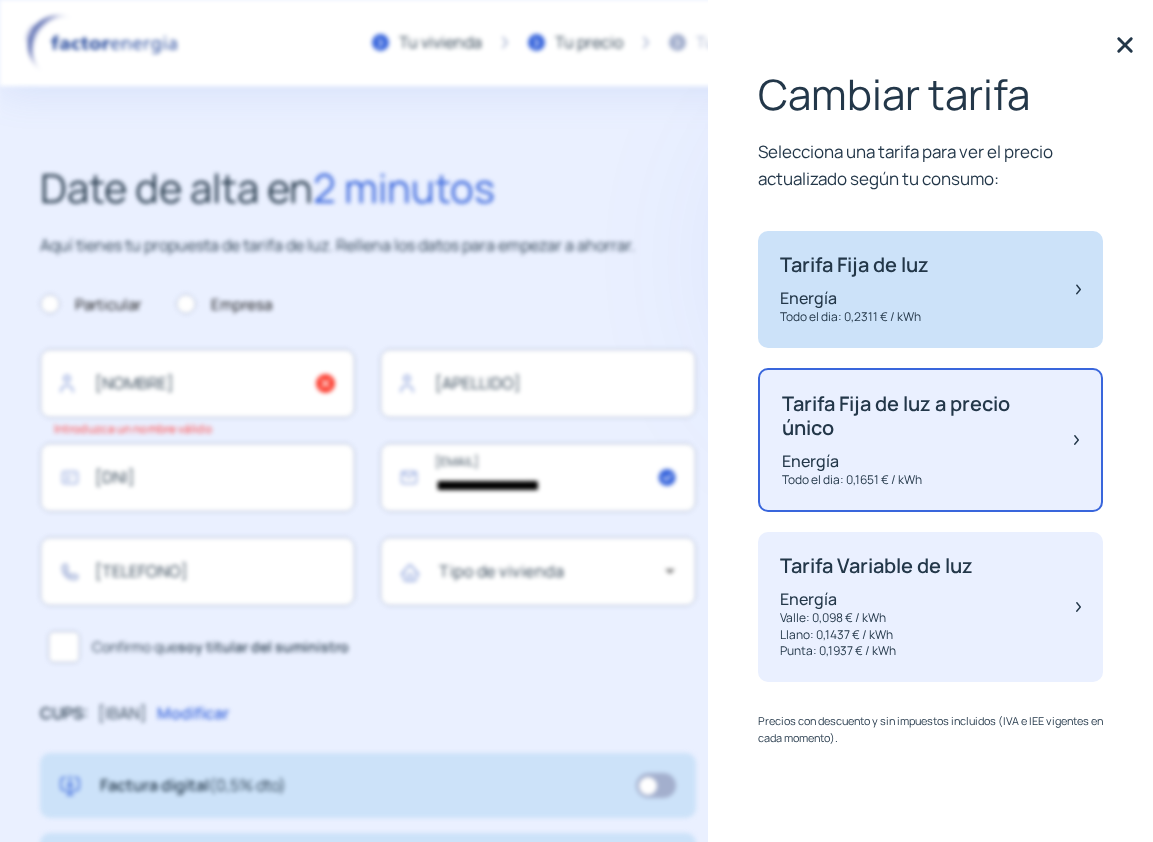 click on "Tarifa Fija de luz Energía Todo el dia: 0,2311 € / kWh" at bounding box center [854, 289] 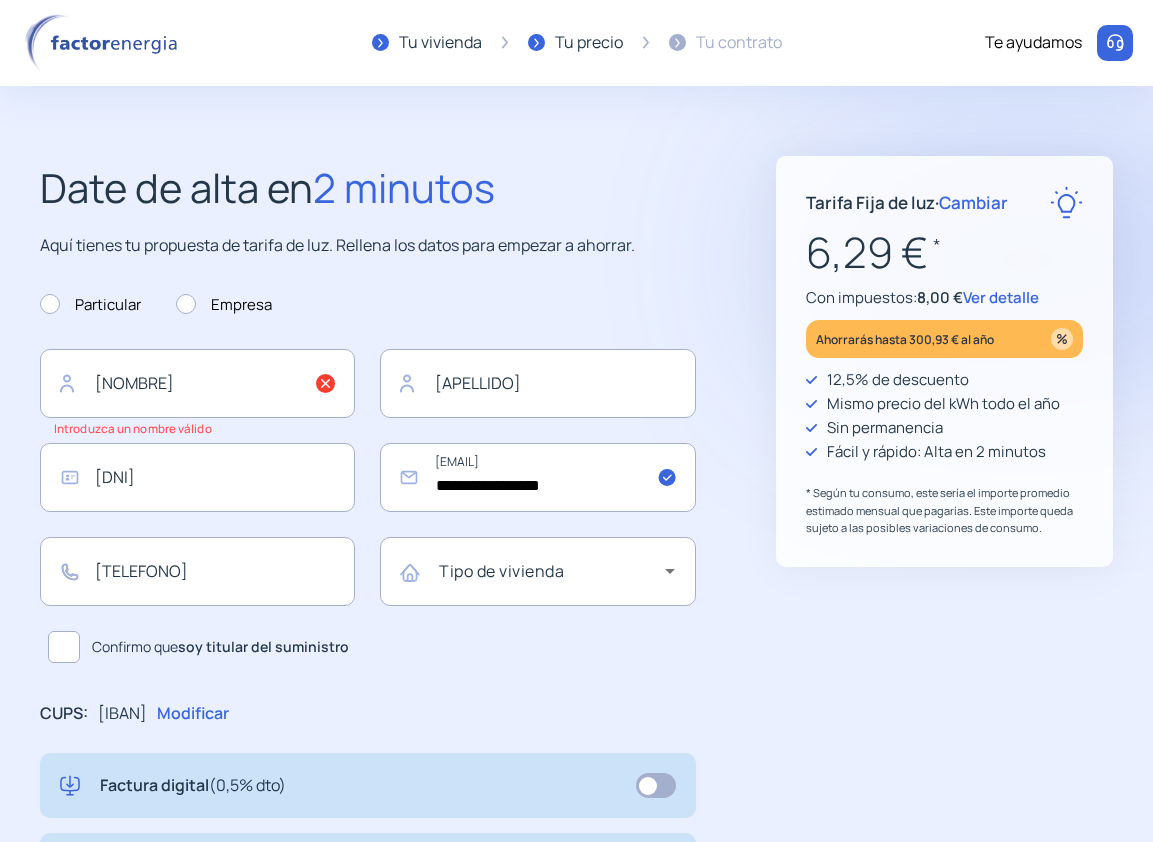 click on "Ver detalle" at bounding box center (1001, 297) 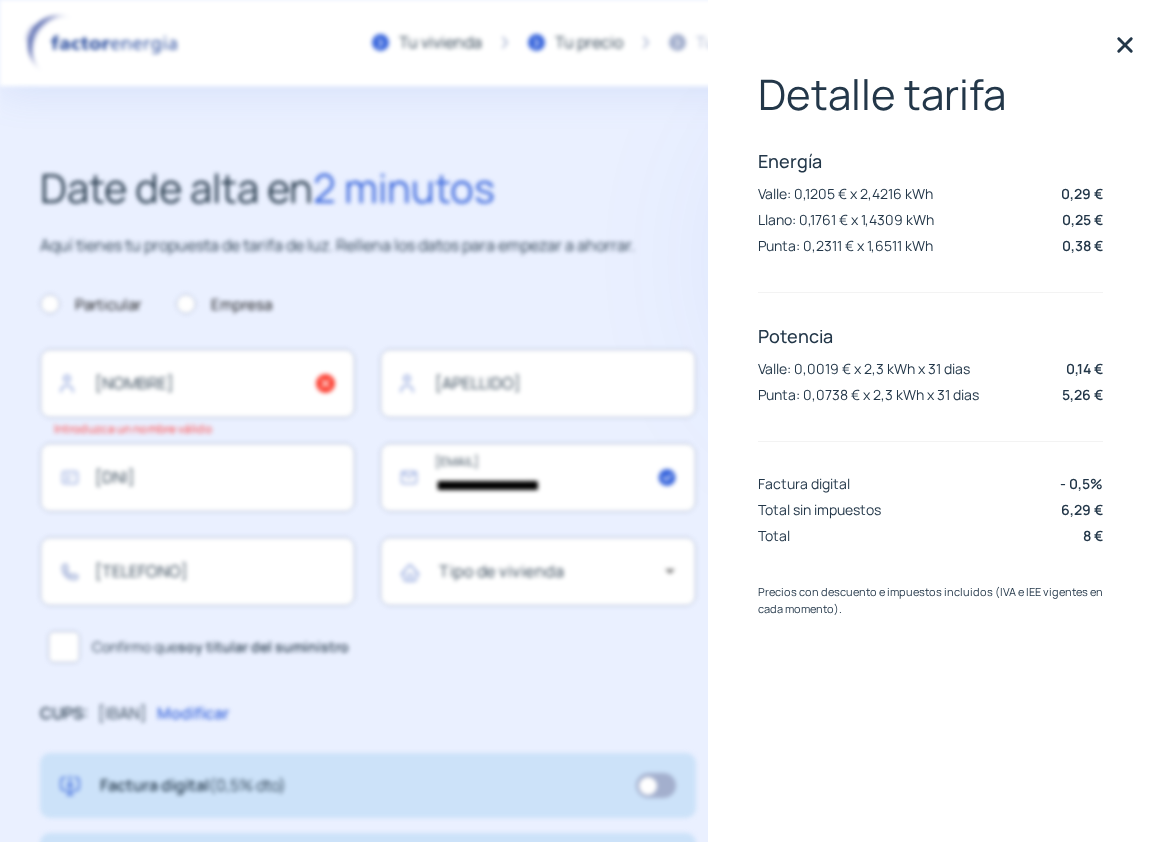 click at bounding box center [1125, 45] 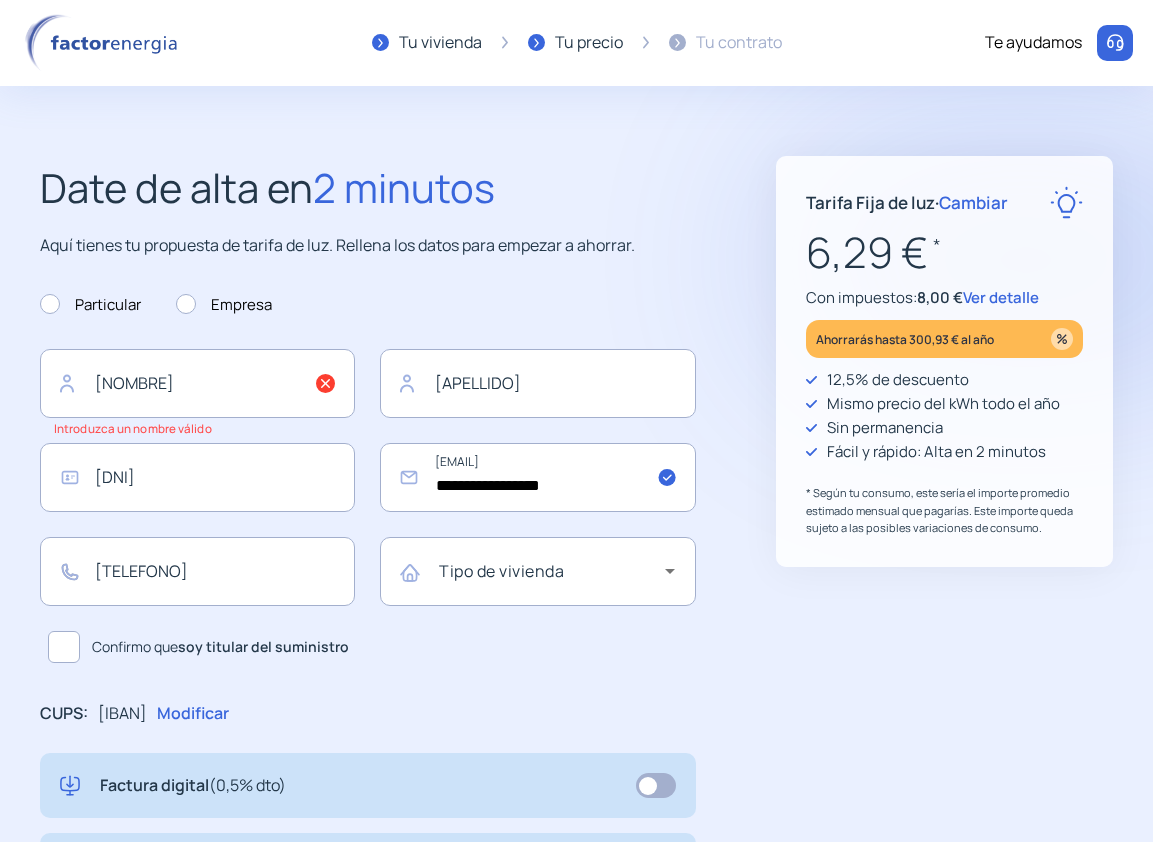 click on "[Cambiar]" at bounding box center (973, 202) 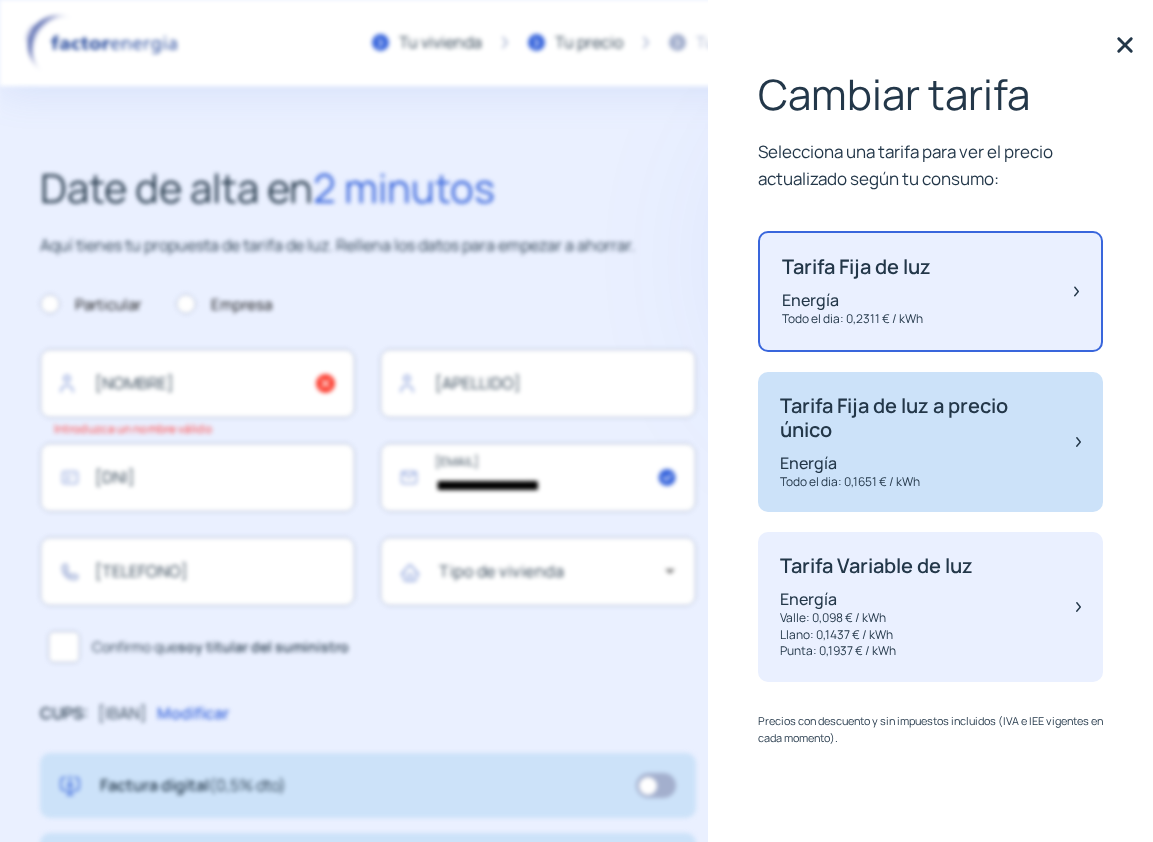 click on "Tarifa Fija de luz a precio único Energía Todo el dia: 0,1651 € / kWh" at bounding box center (856, 291) 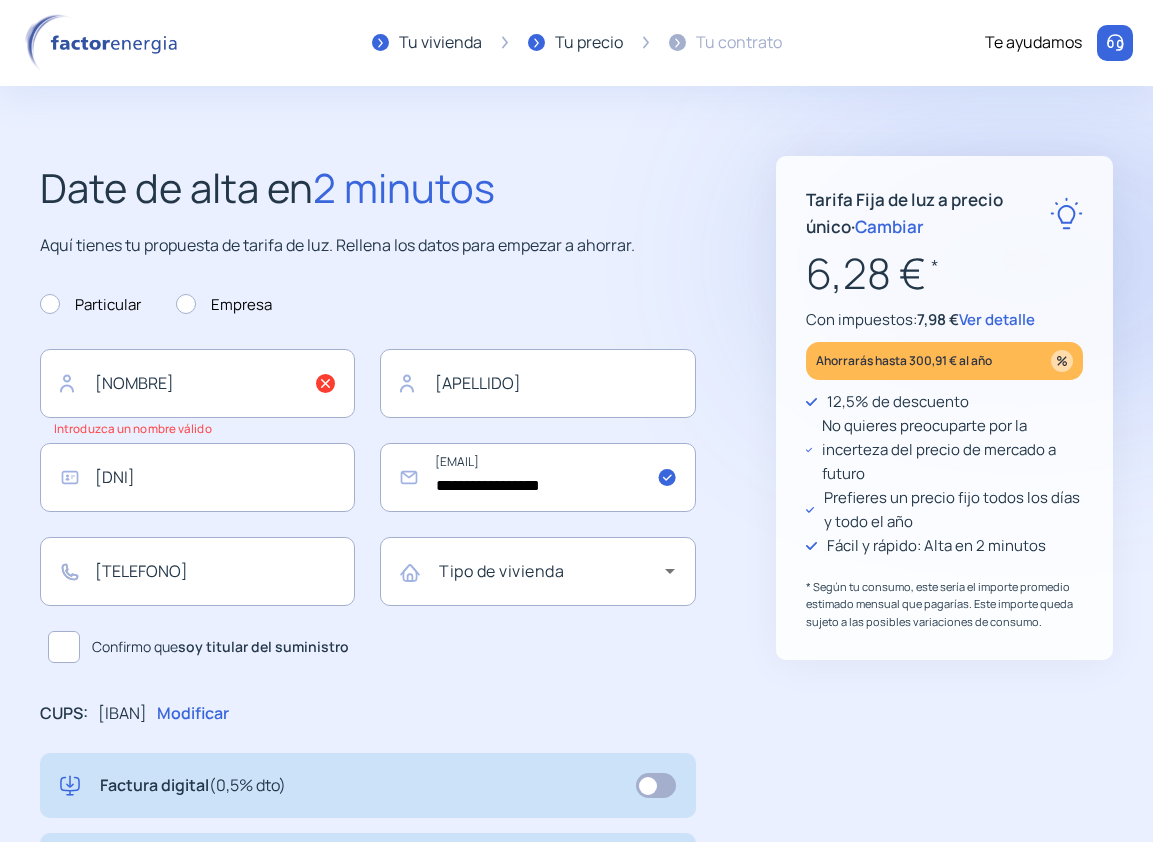 click on "Ver detalle" at bounding box center [997, 319] 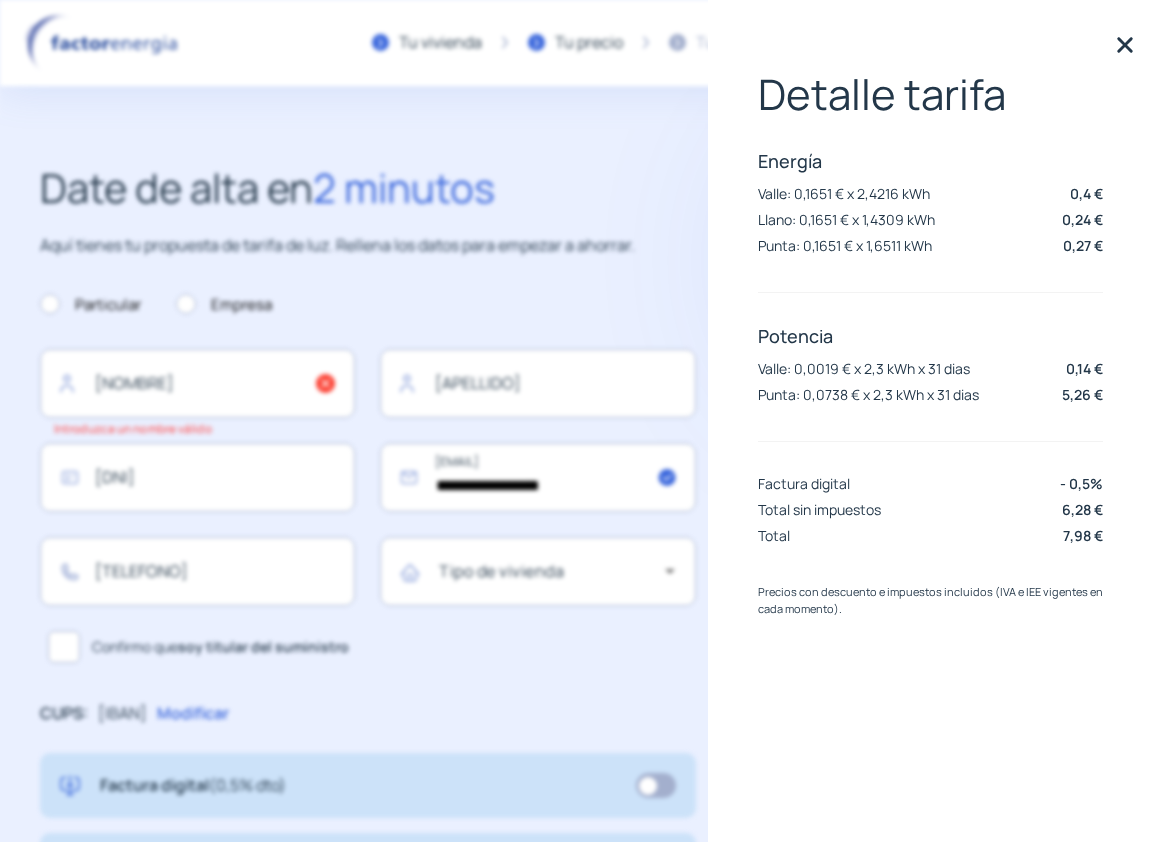 click at bounding box center [1125, 45] 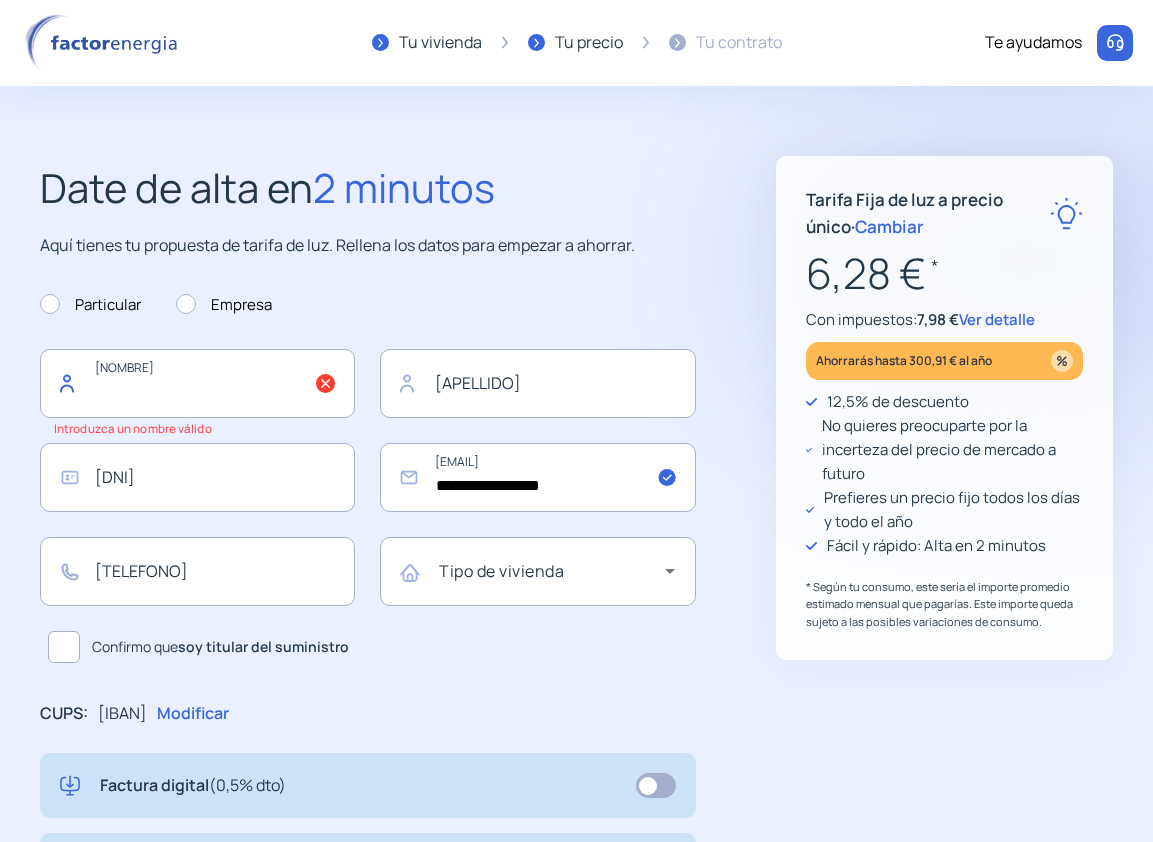 click at bounding box center (197, 383) 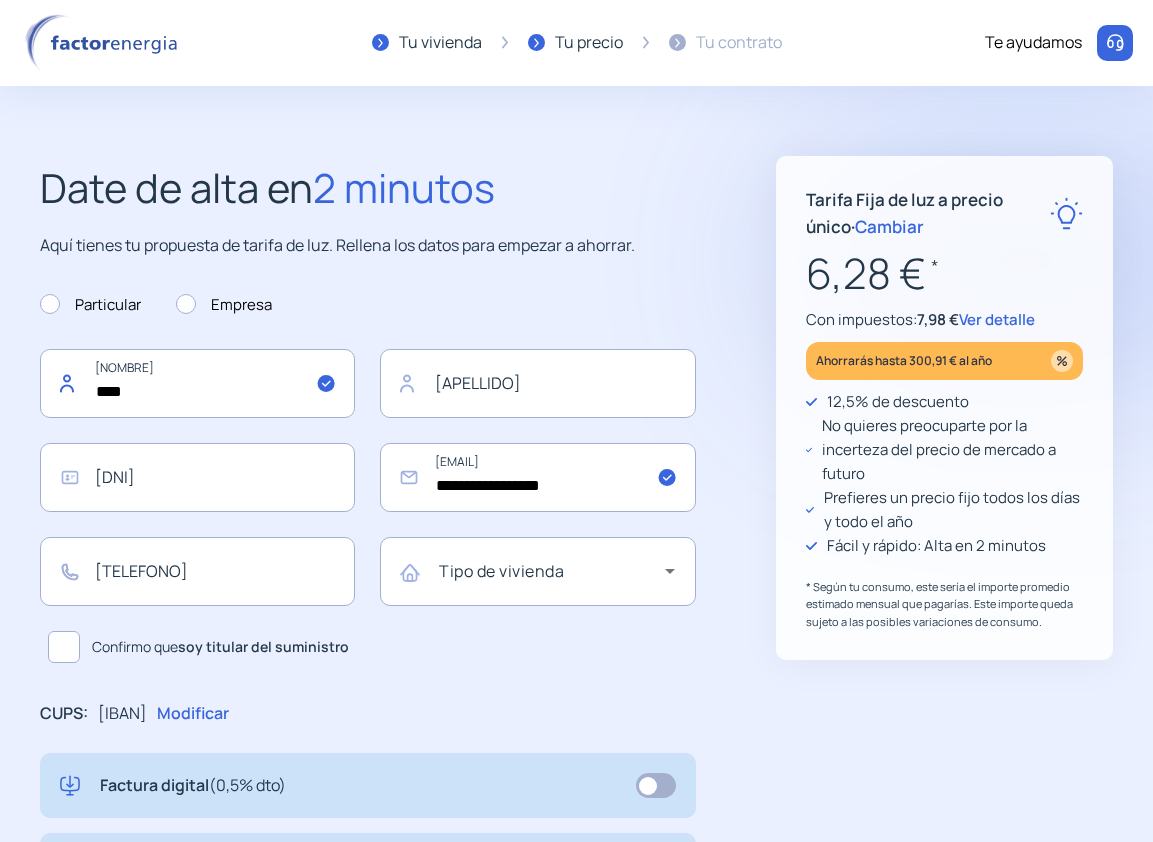 type on "****" 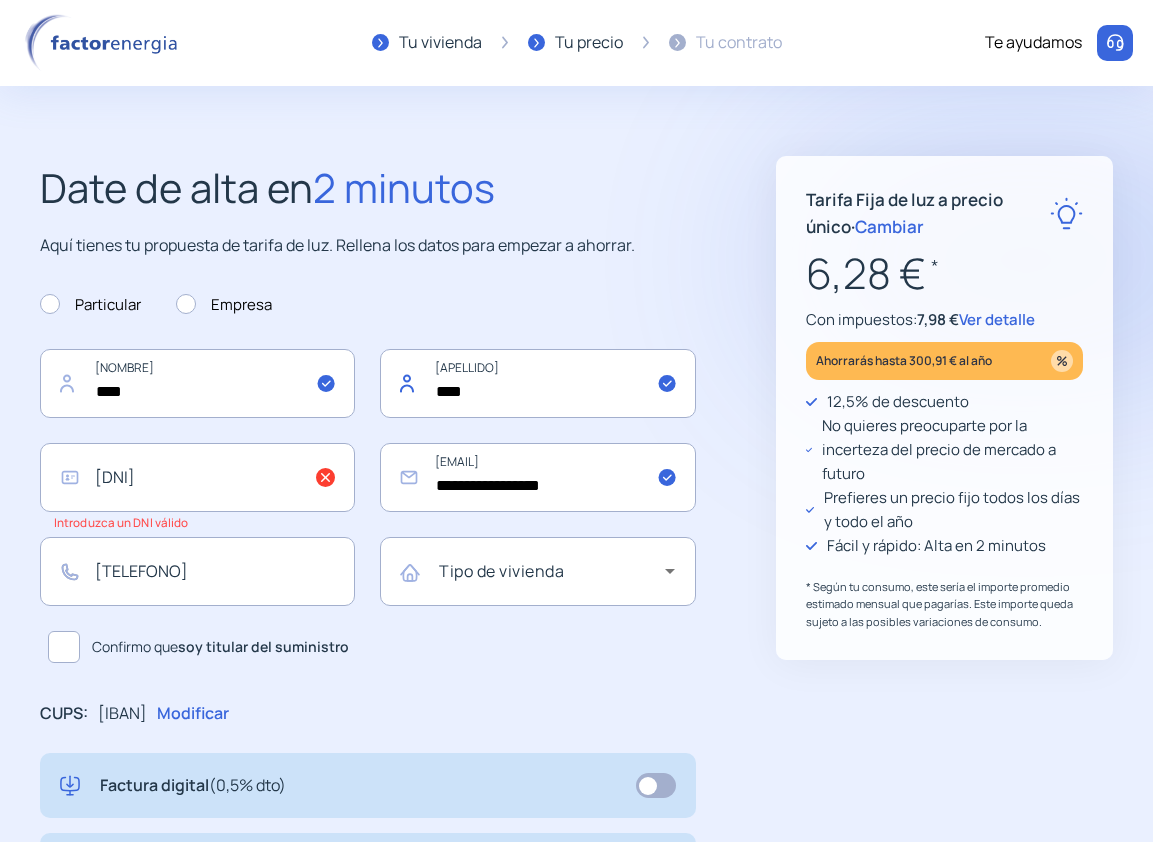 click on "****" at bounding box center [197, 383] 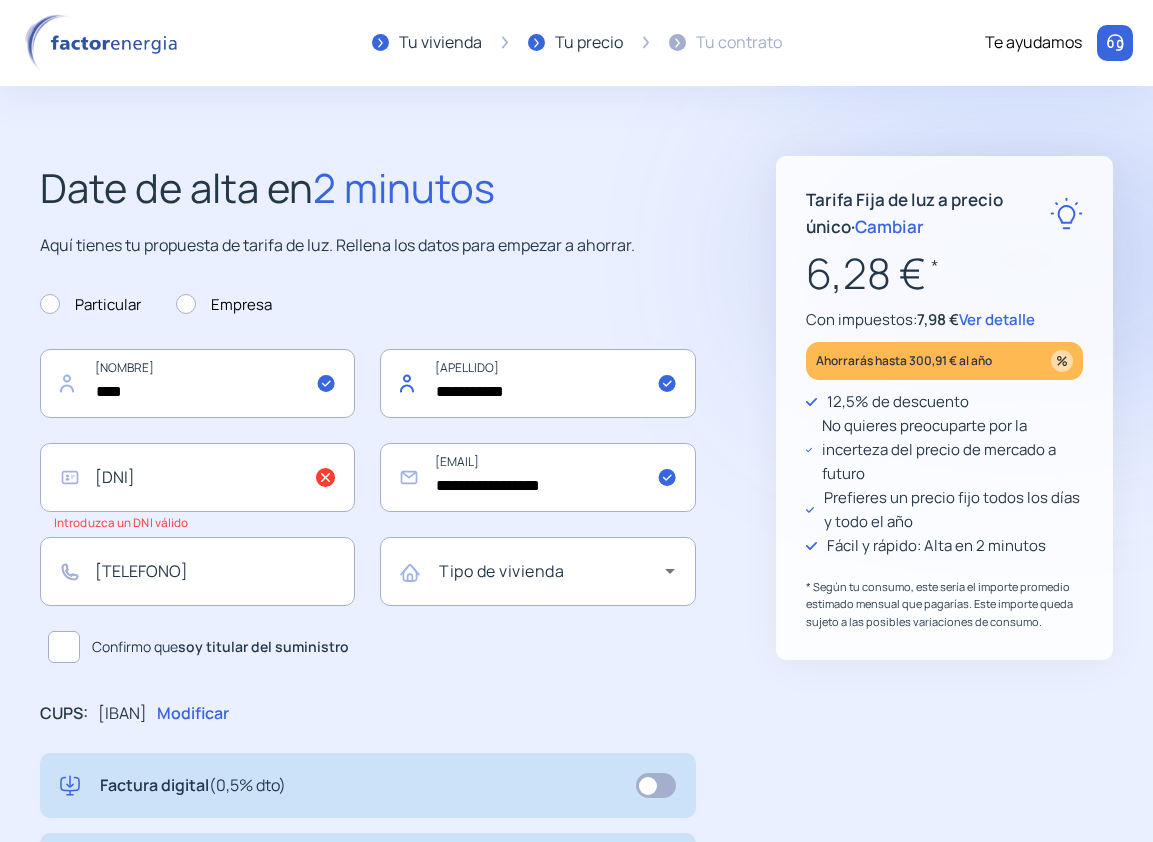 type on "**********" 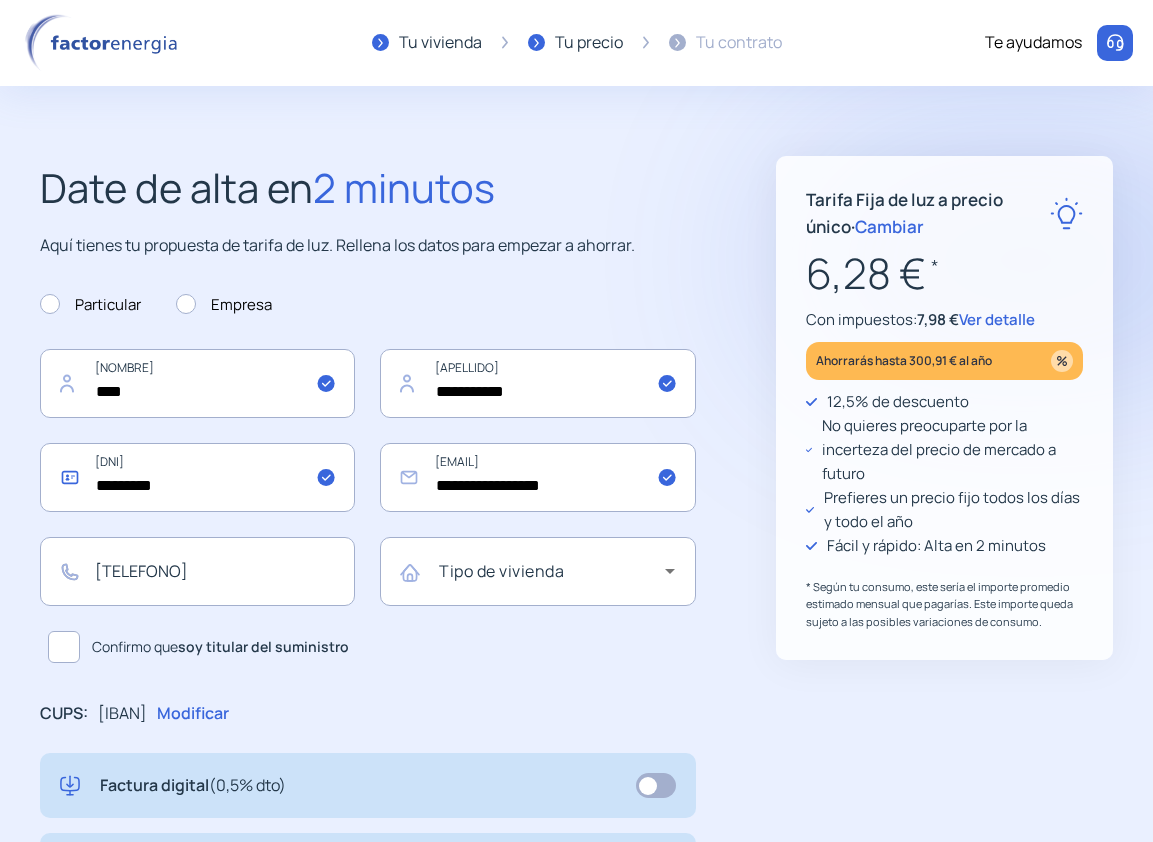 type on "*********" 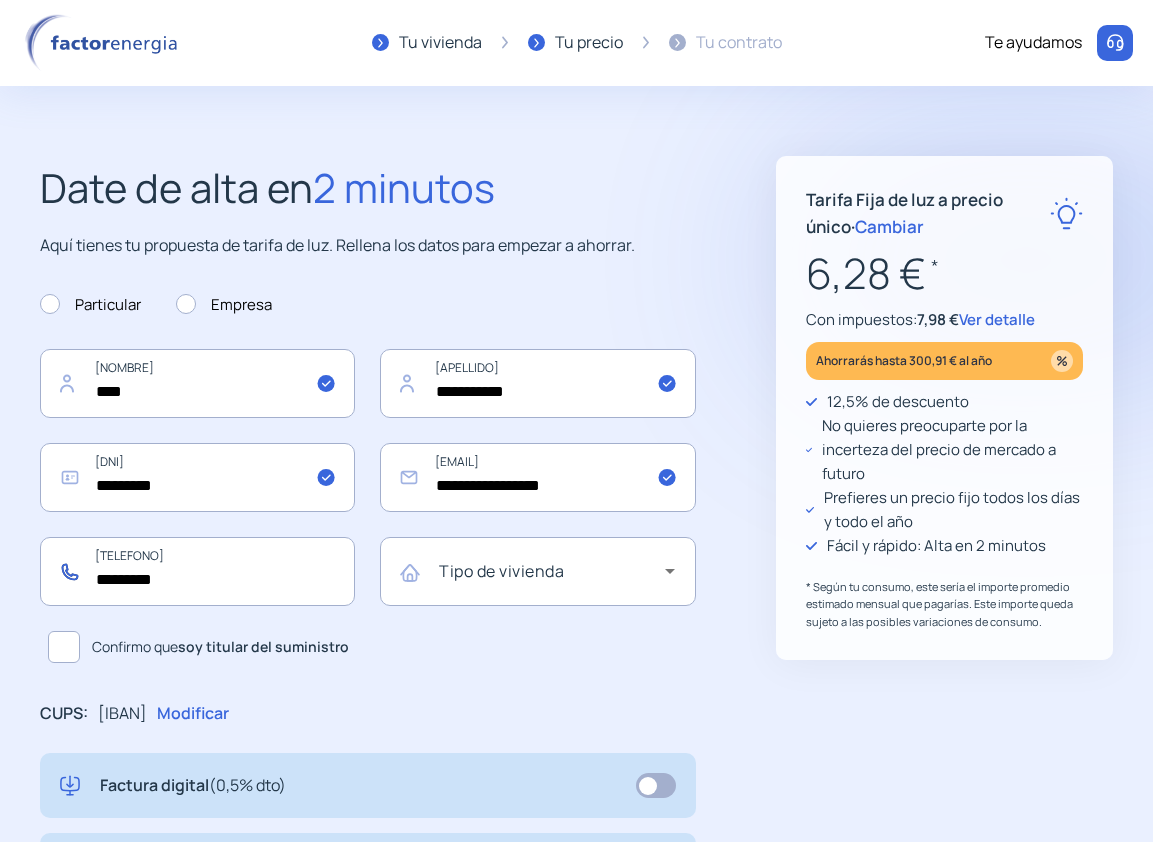 type on "*********" 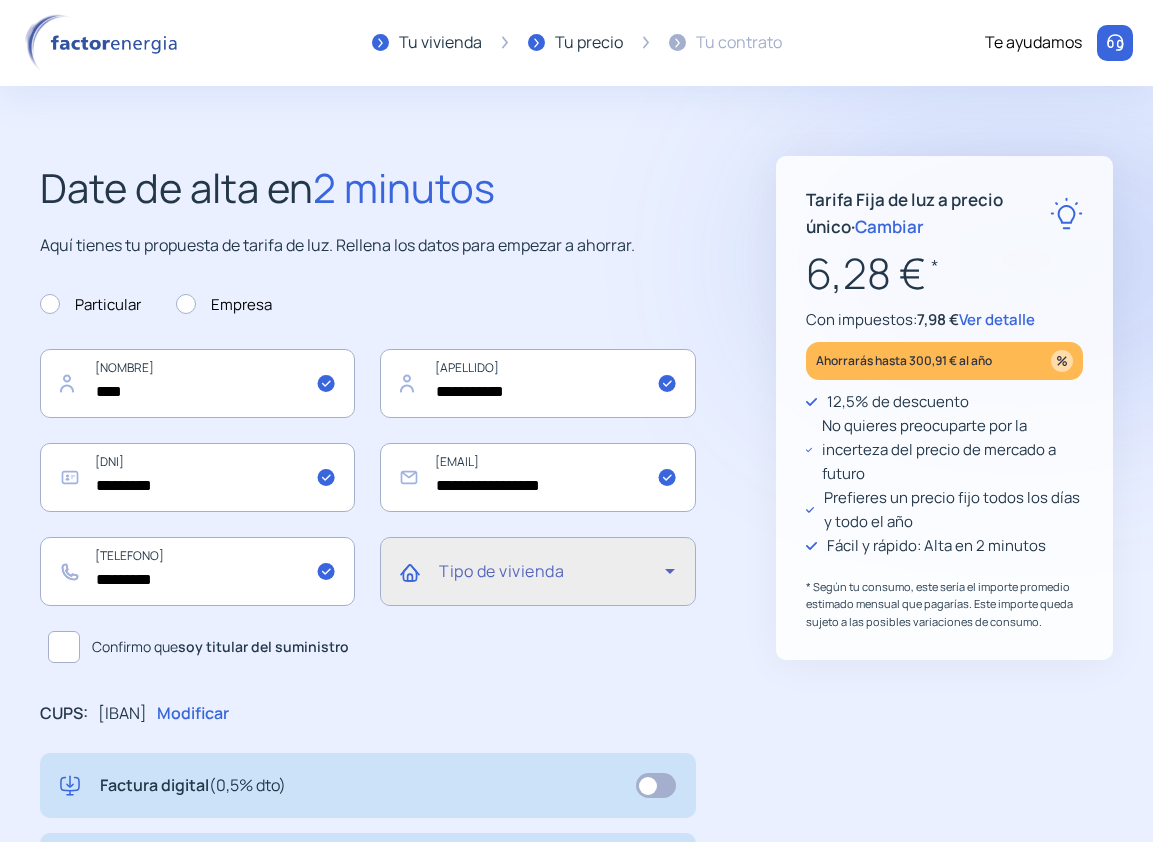click at bounding box center (670, 571) 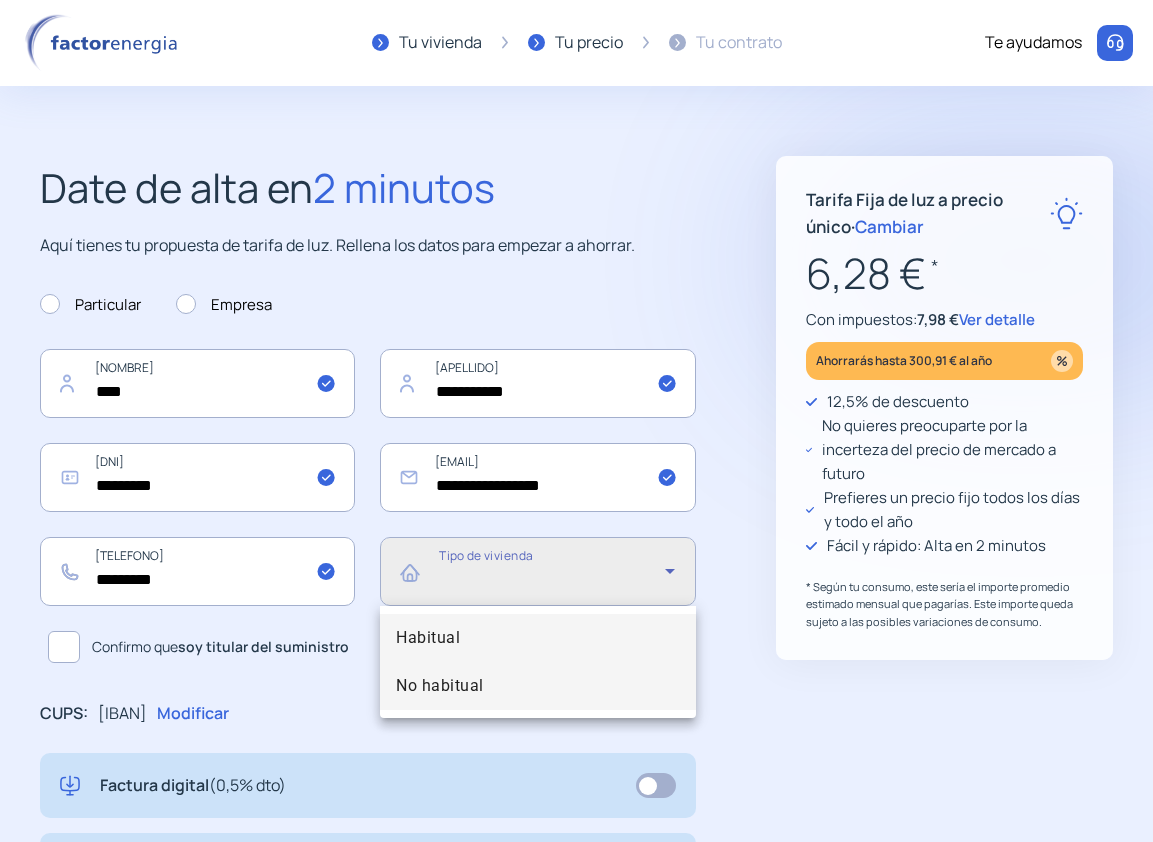click on "No habitual" at bounding box center [440, 686] 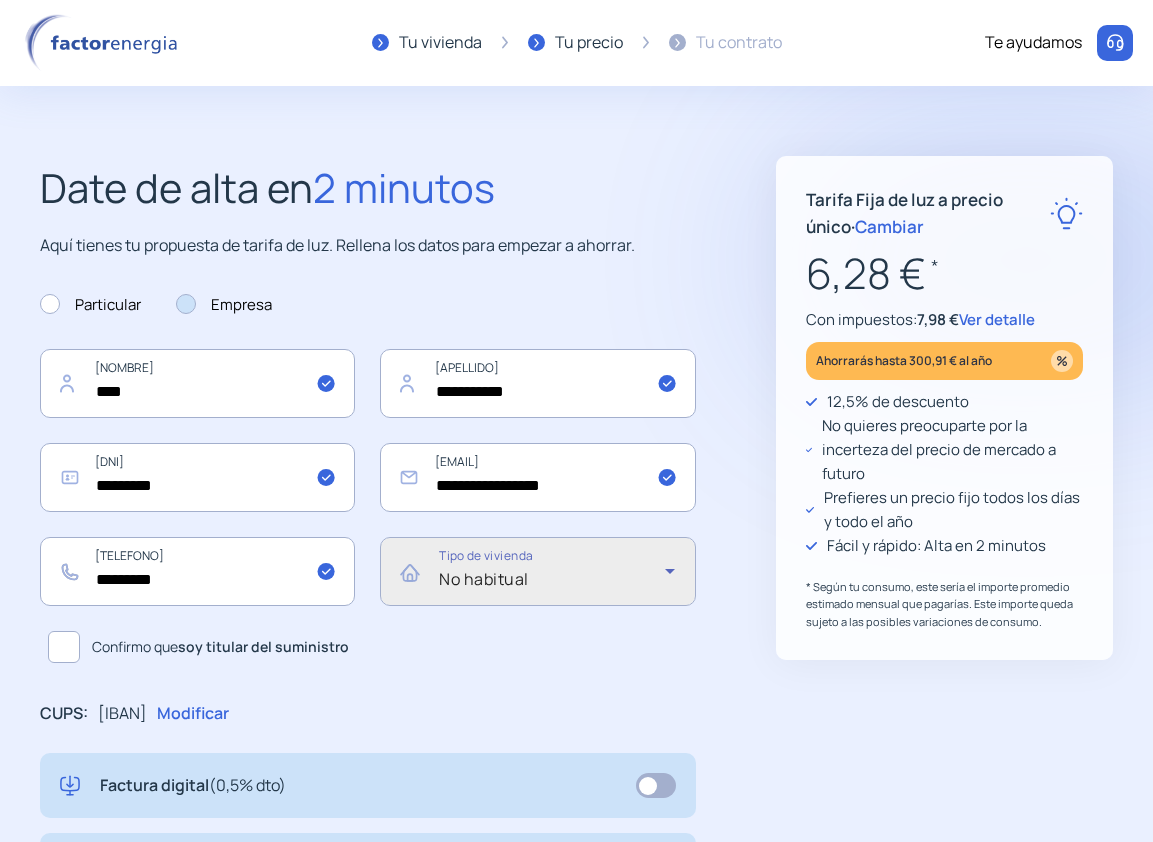 click at bounding box center [50, 304] 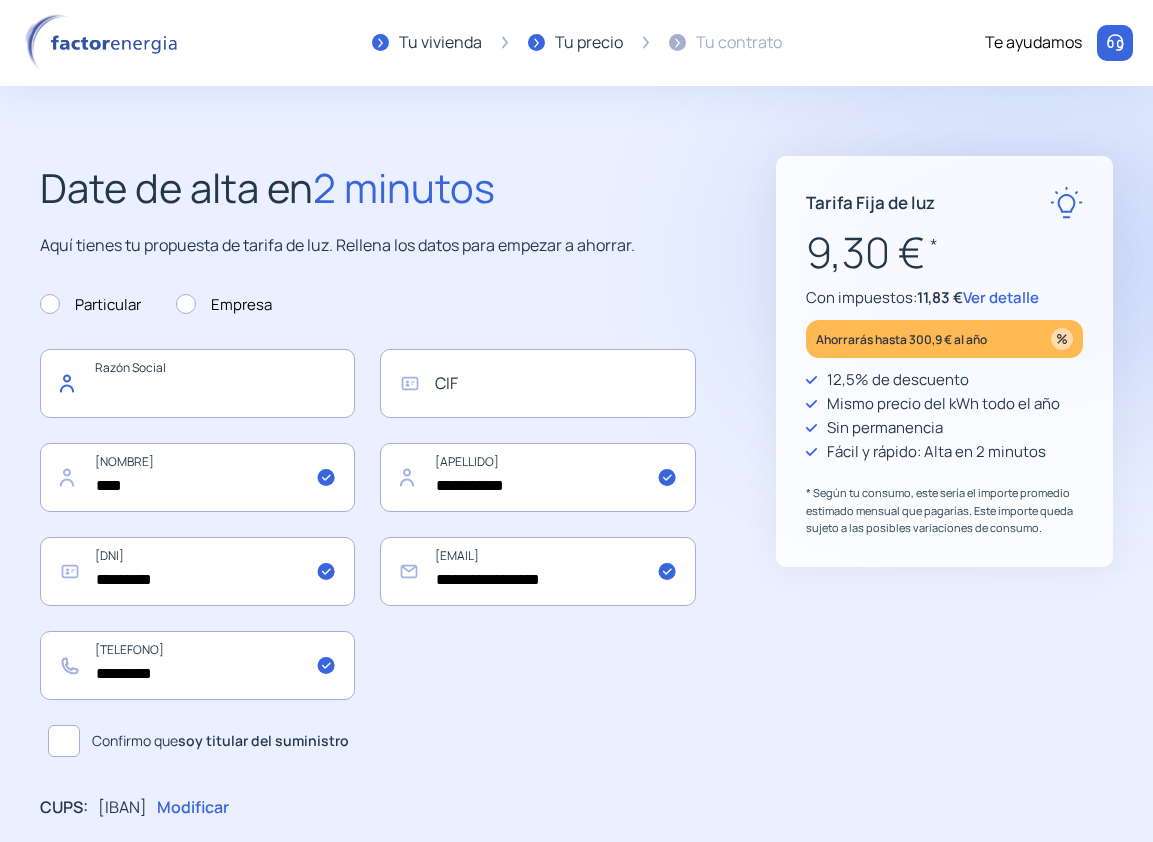click at bounding box center (197, 383) 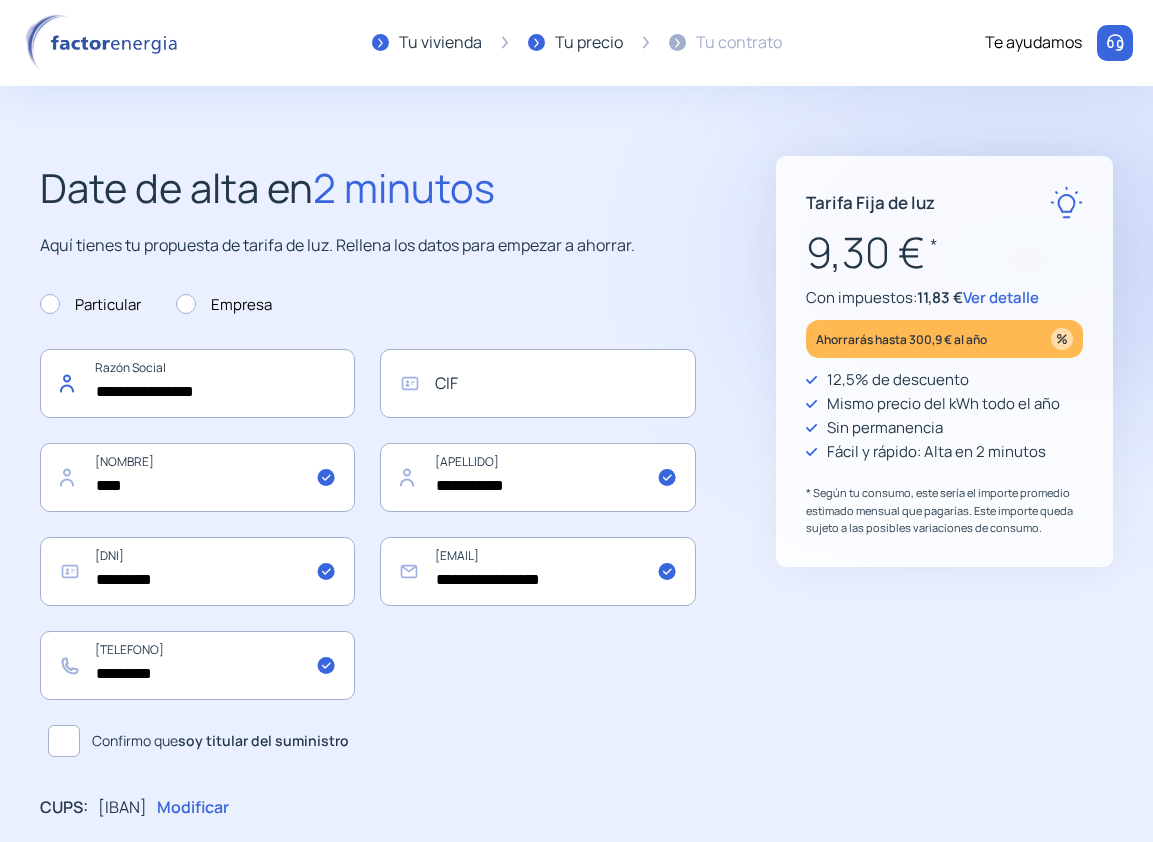 type on "**********" 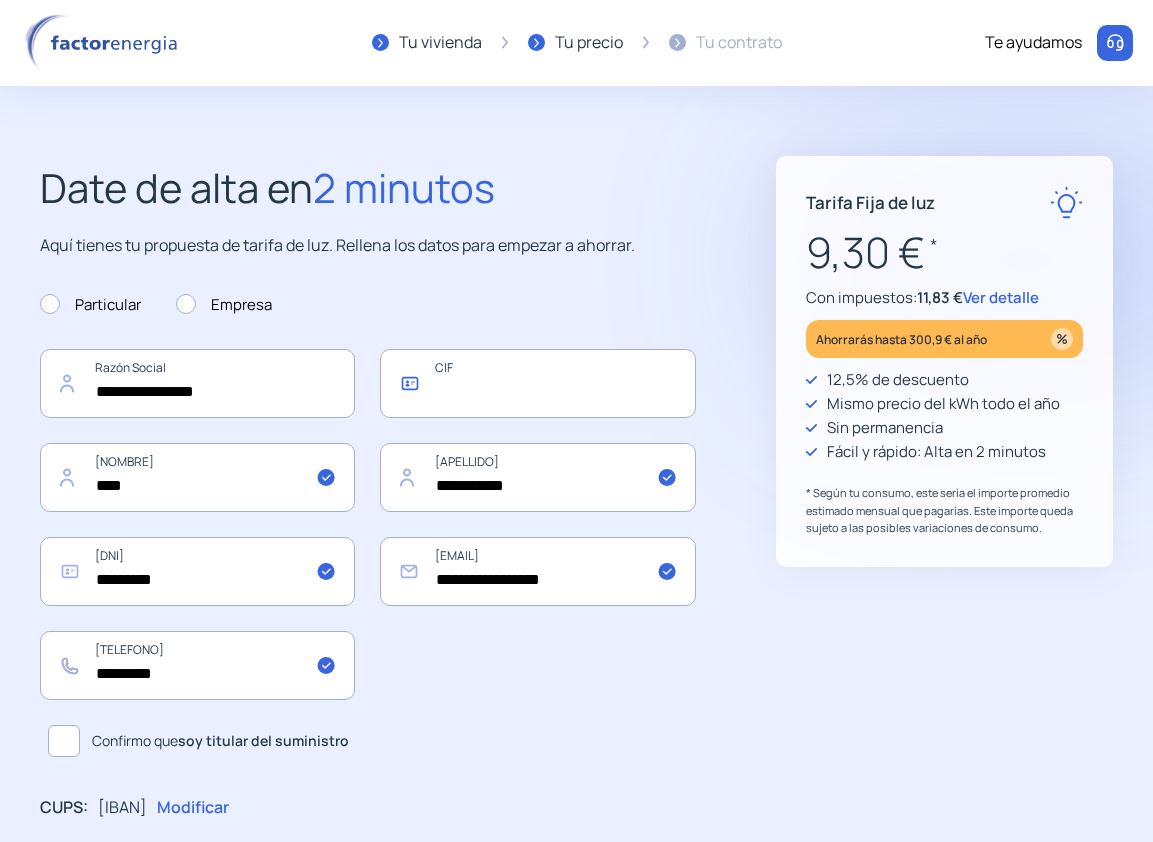 click at bounding box center (537, 383) 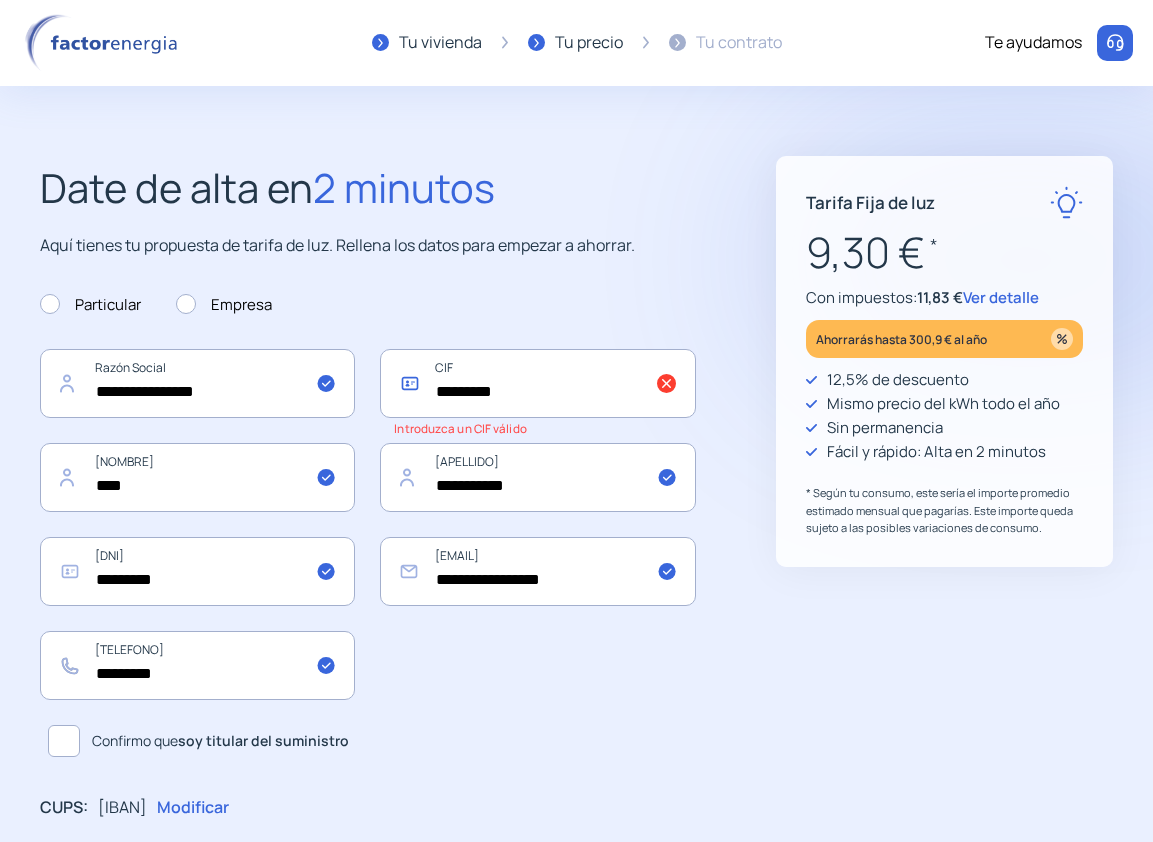 click on "*********" at bounding box center [537, 383] 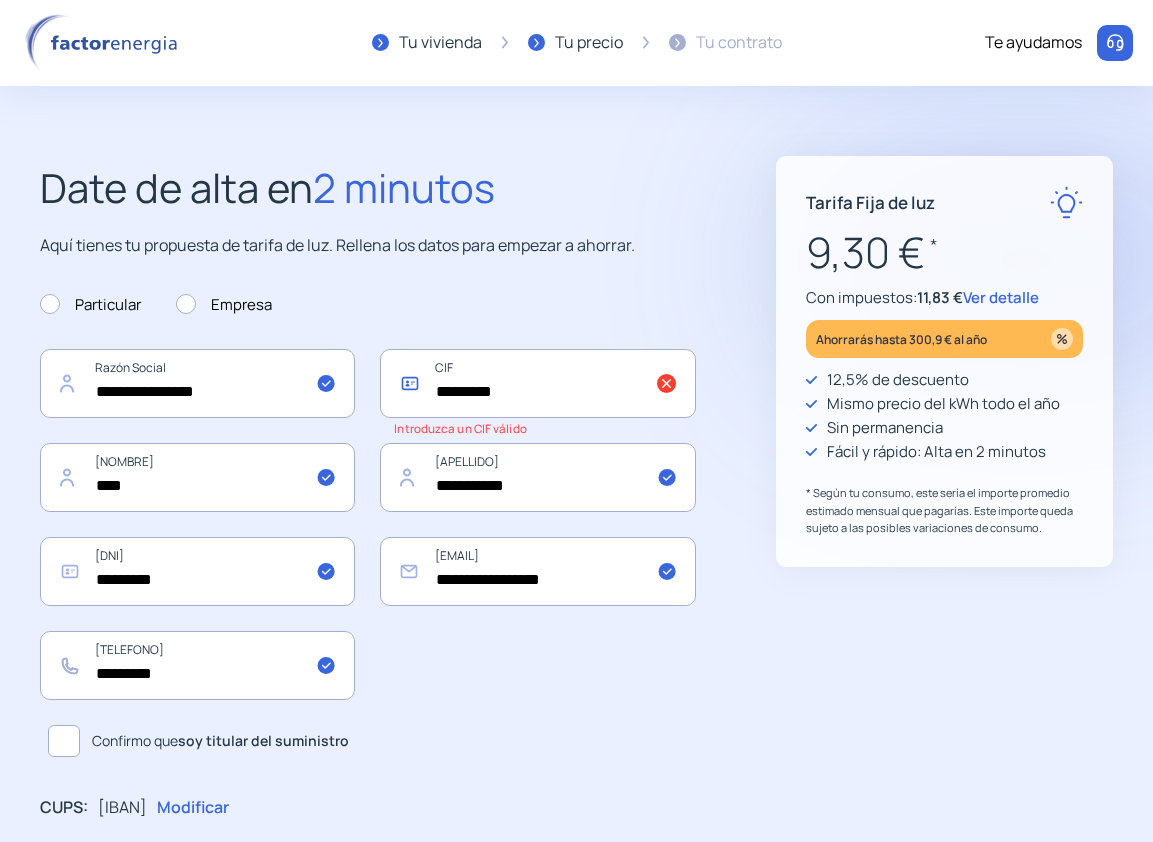 click on "*********" at bounding box center (537, 383) 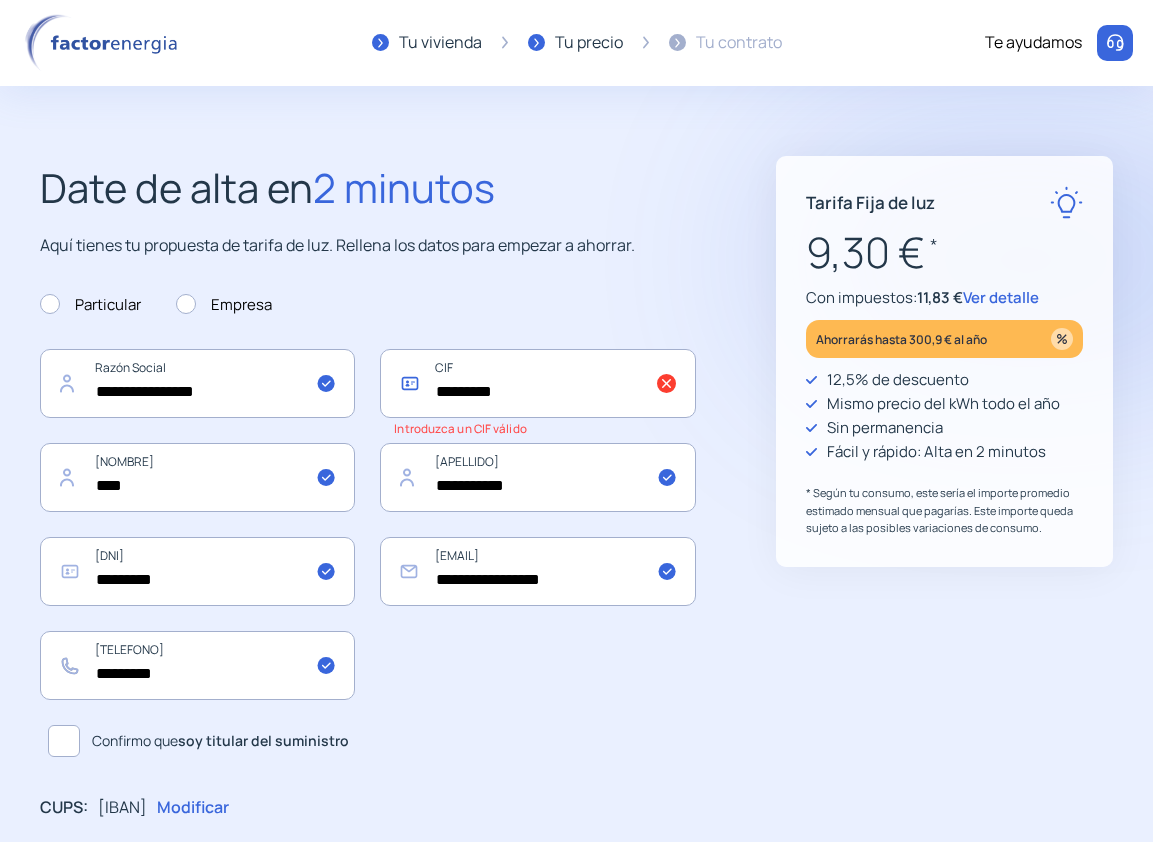 click on "*********" at bounding box center [537, 383] 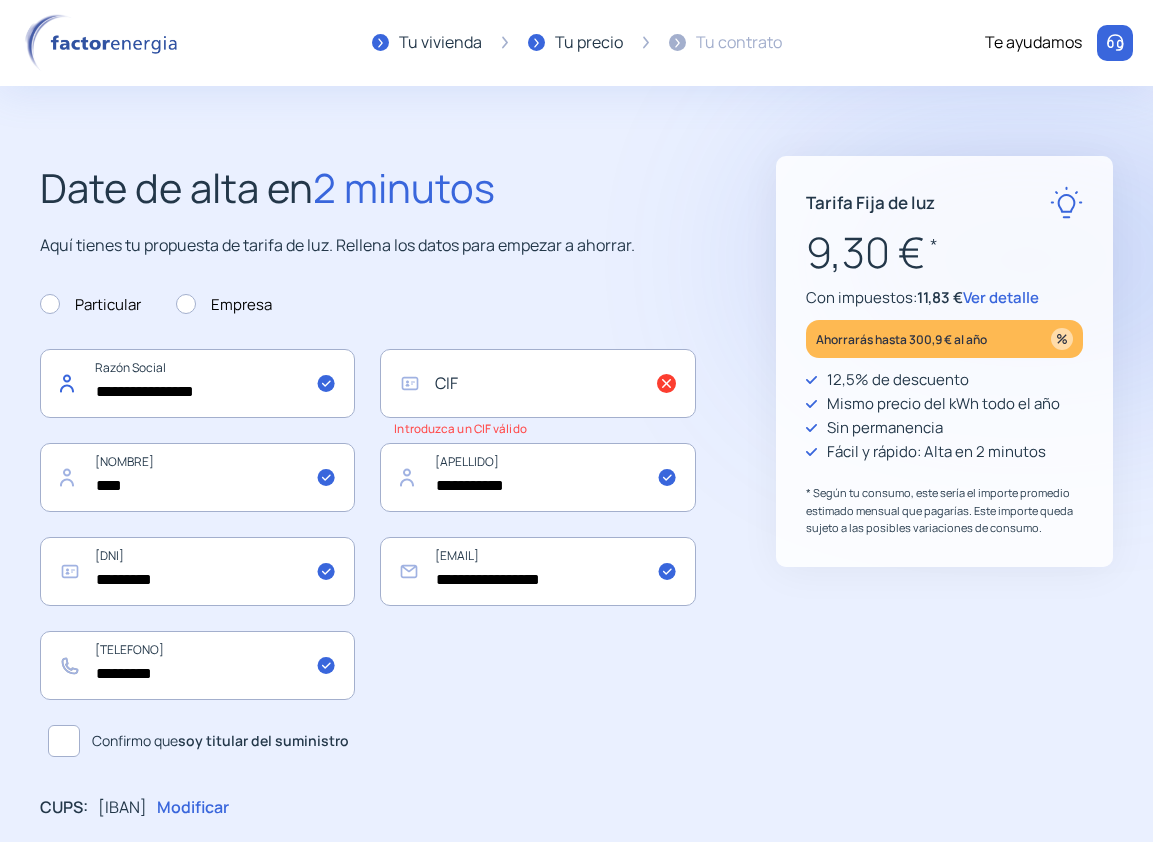 click on "**********" at bounding box center [197, 383] 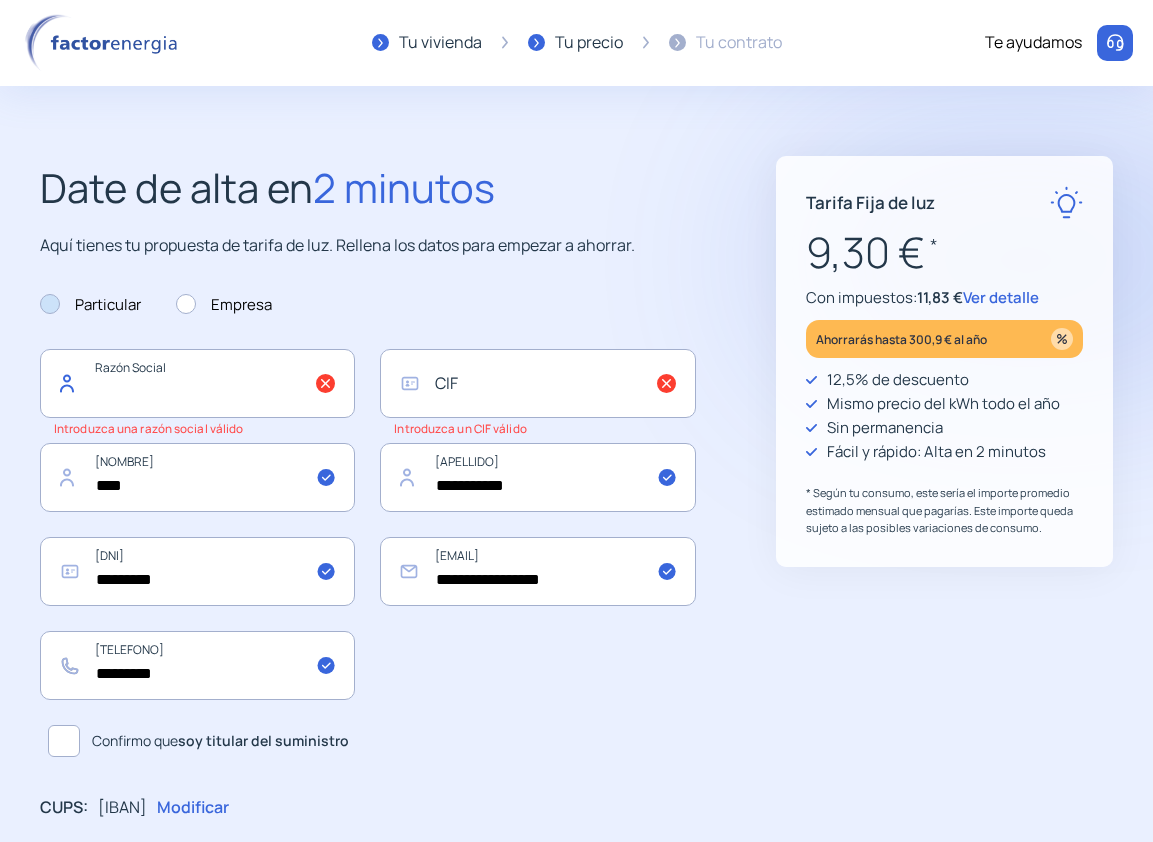 type 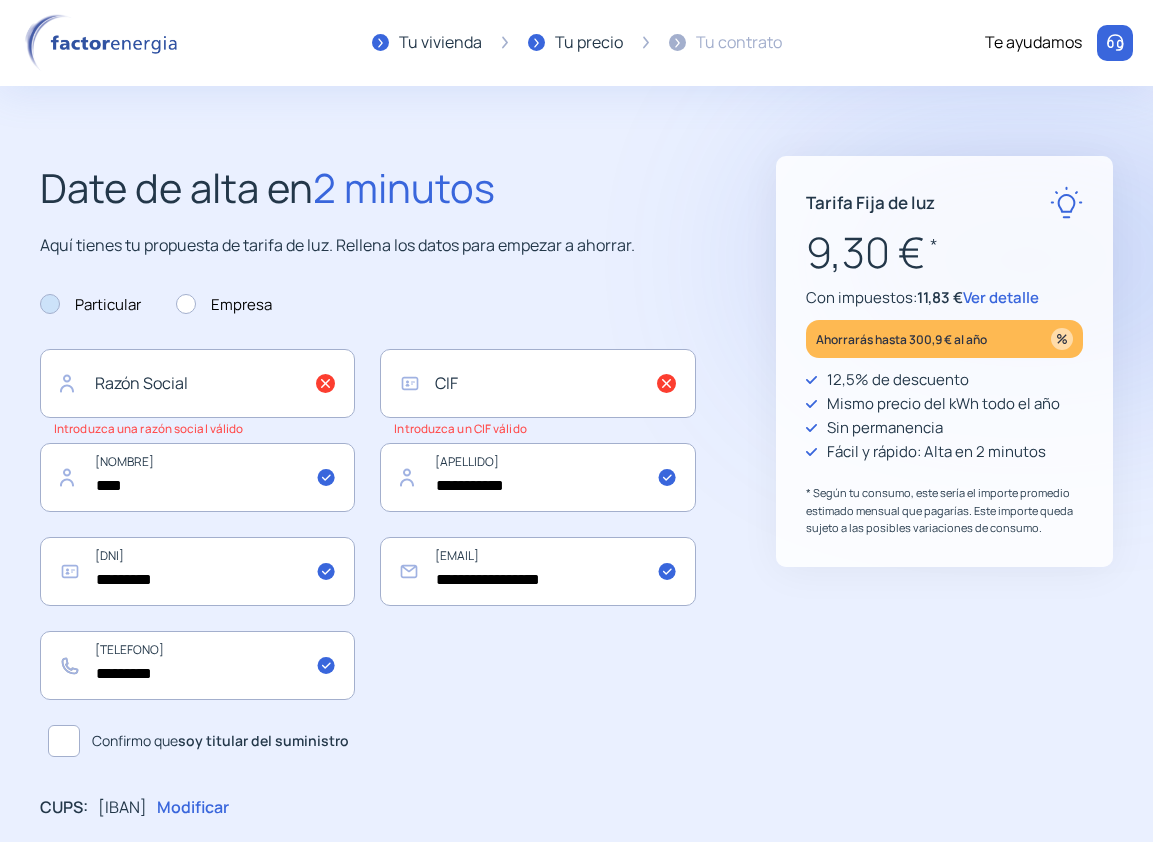 click at bounding box center (50, 304) 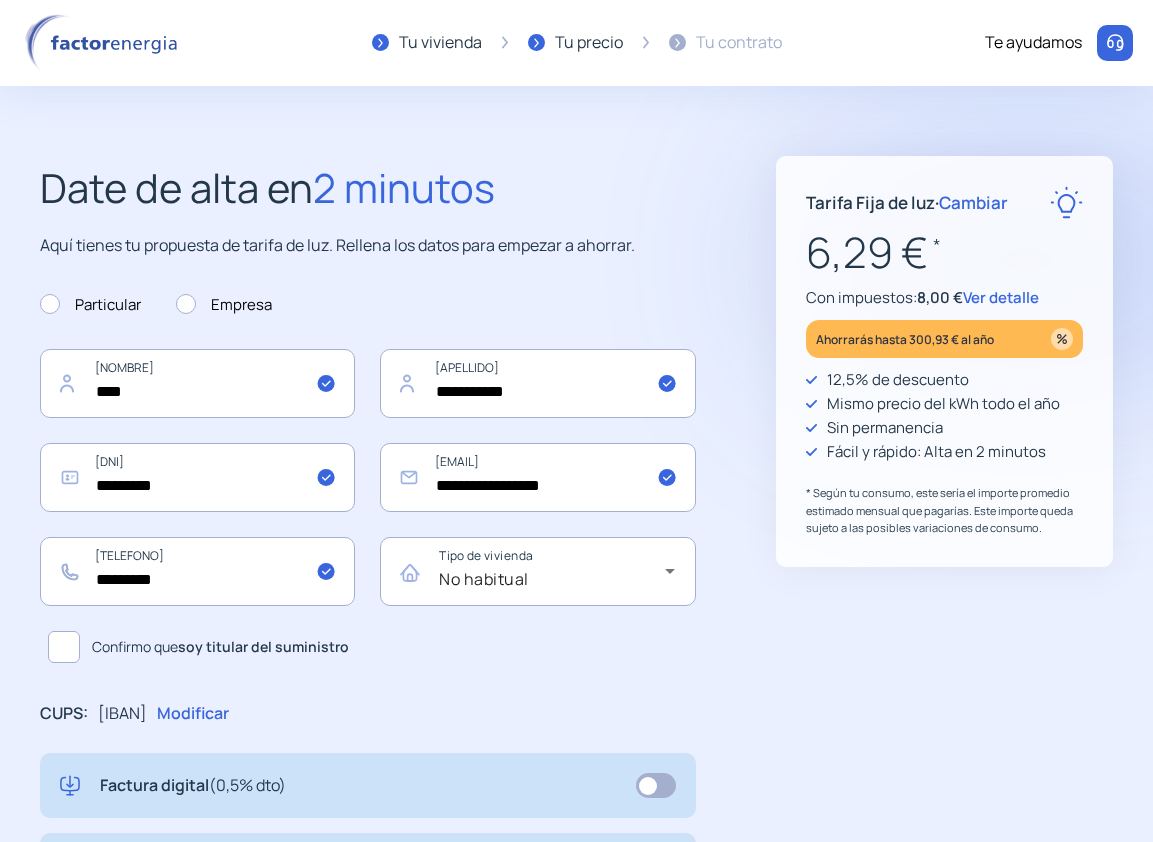 click on "[Cambiar]" at bounding box center (973, 202) 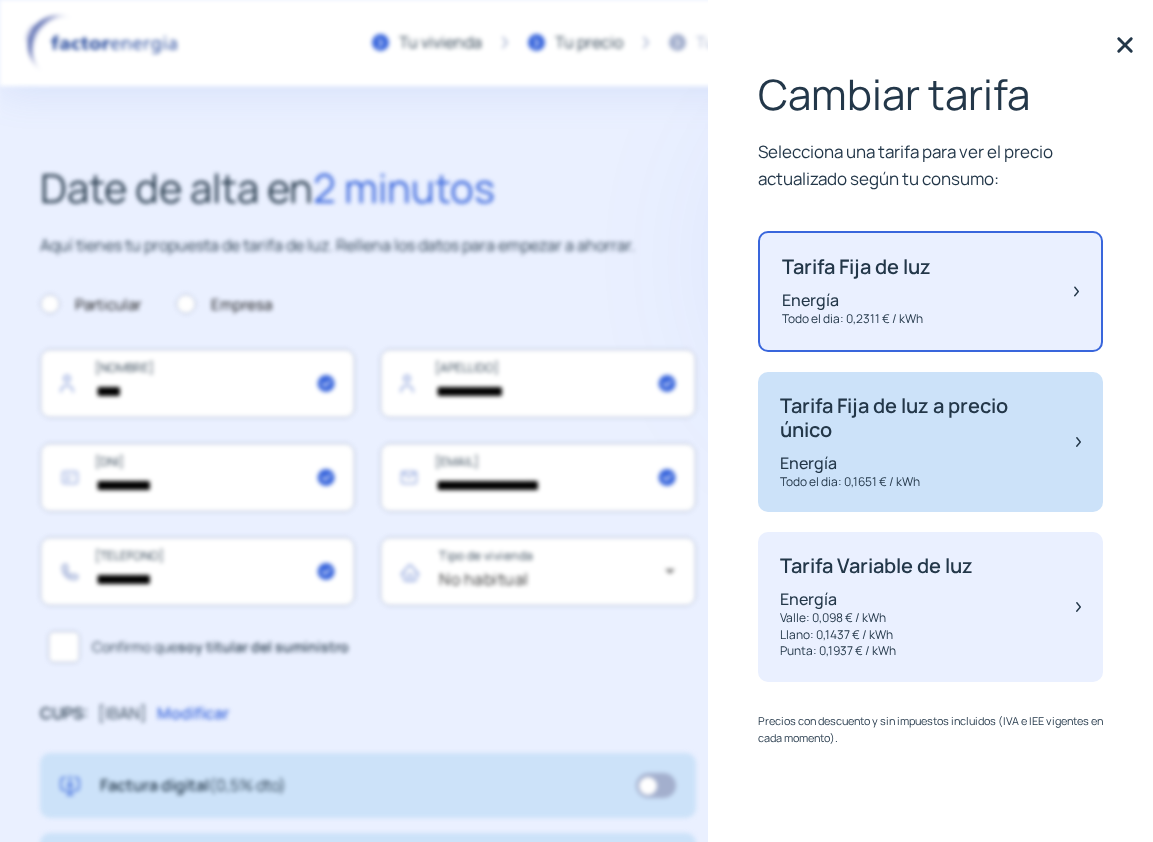 click on "Tarifa Fija de luz a precio único Energía Todo el dia: 0,1651 € / kWh" at bounding box center [856, 291] 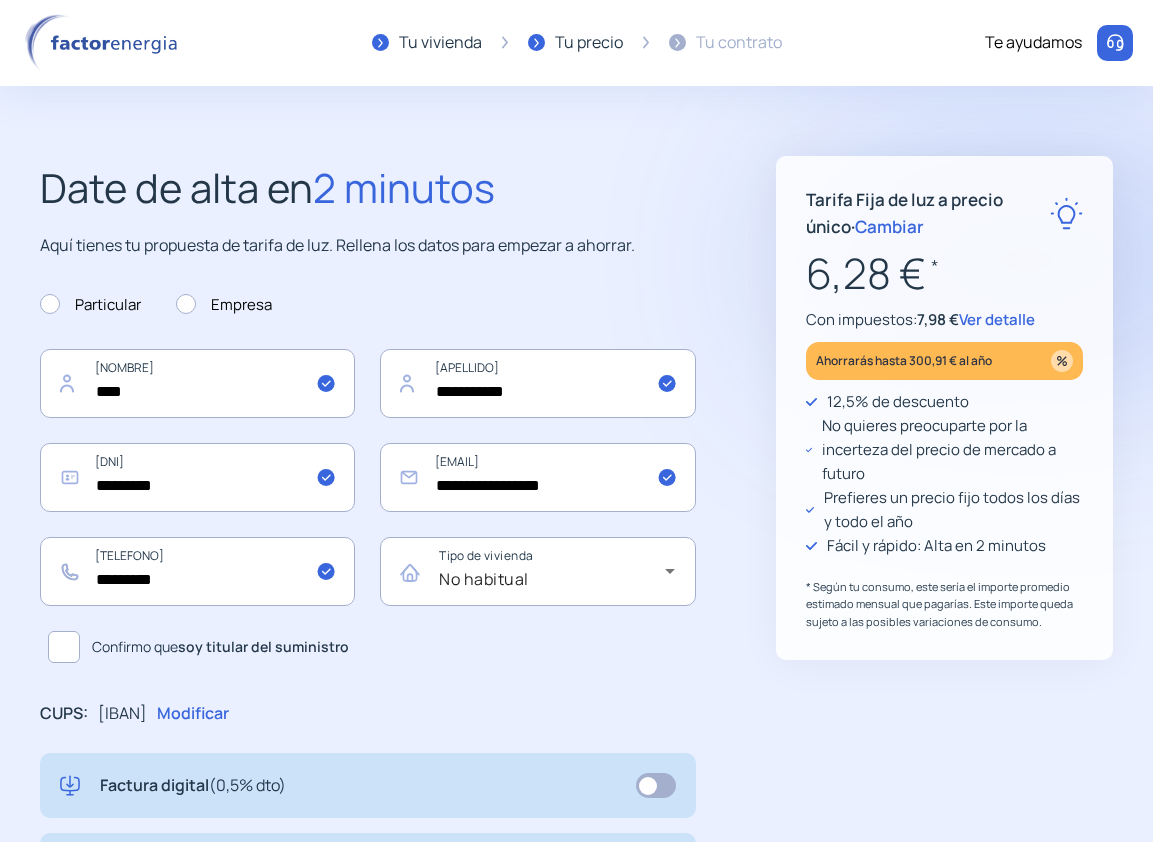 click at bounding box center [64, 647] 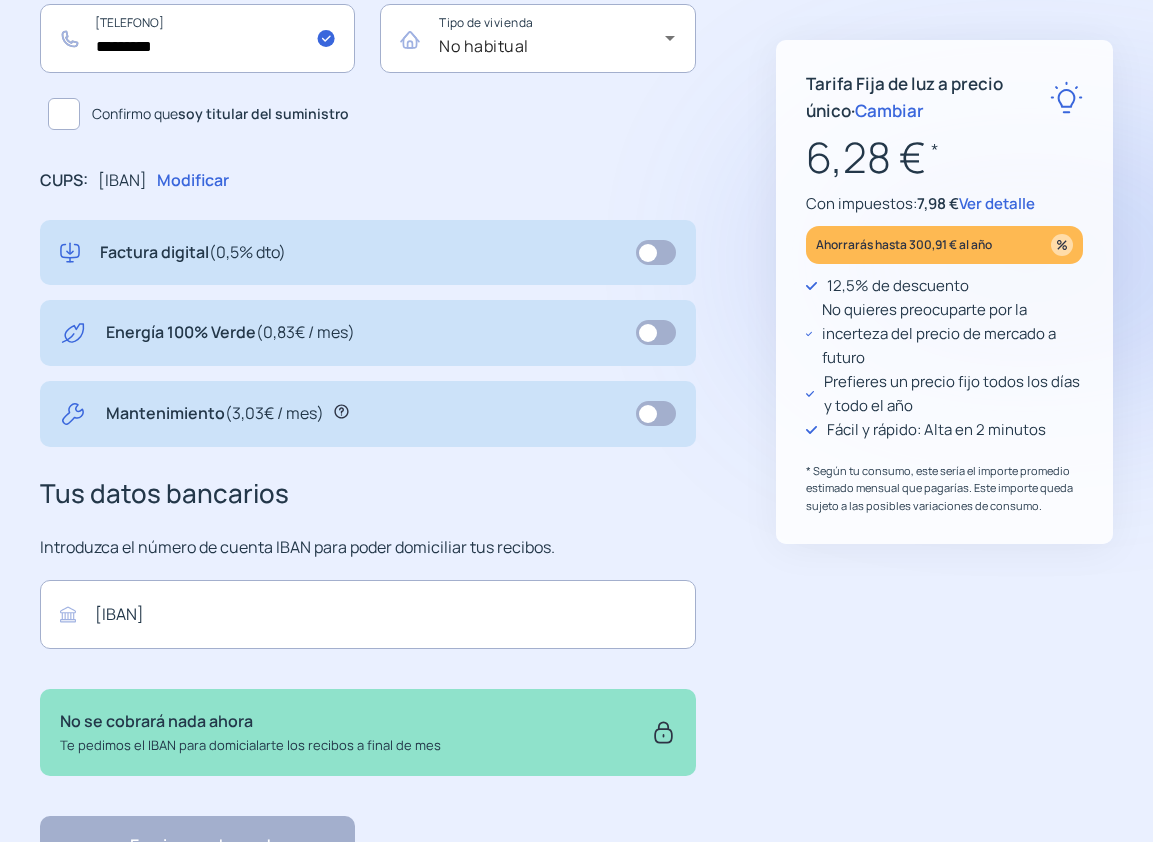 scroll, scrollTop: 544, scrollLeft: 0, axis: vertical 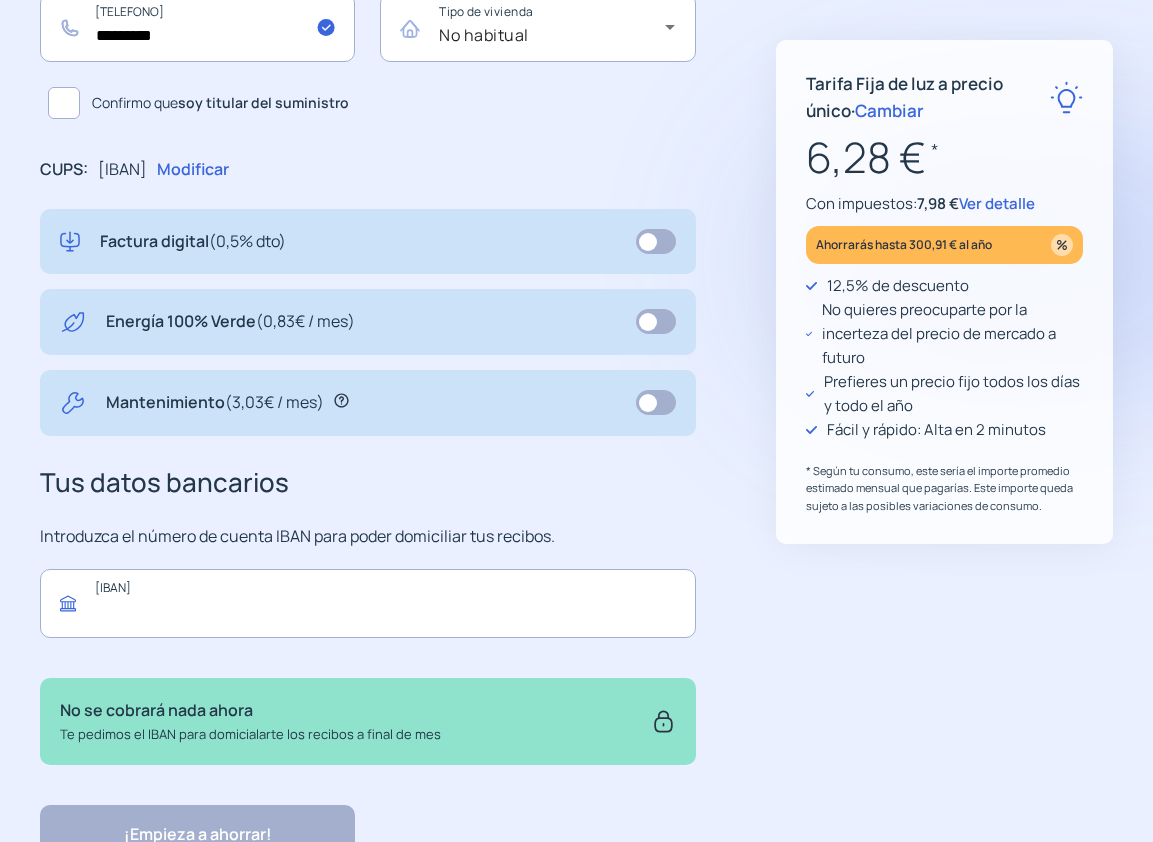 click at bounding box center [368, 603] 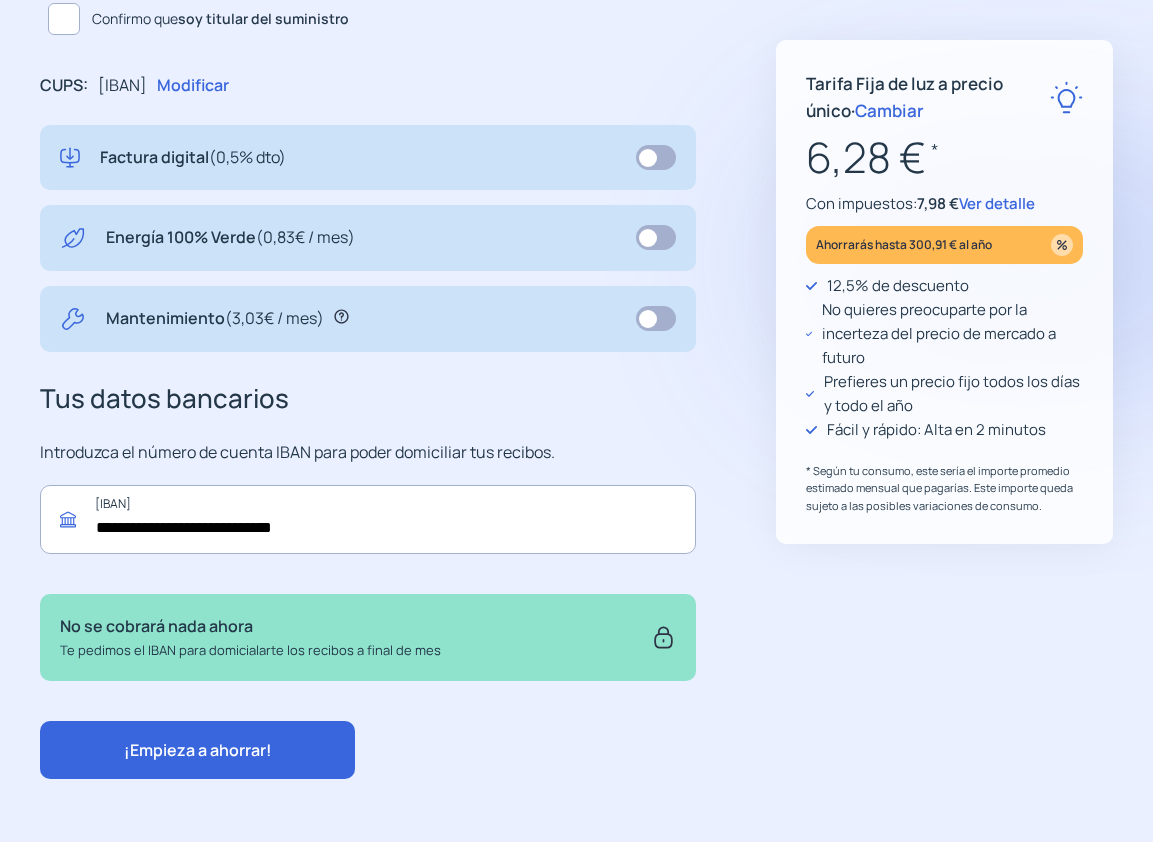 scroll, scrollTop: 634, scrollLeft: 0, axis: vertical 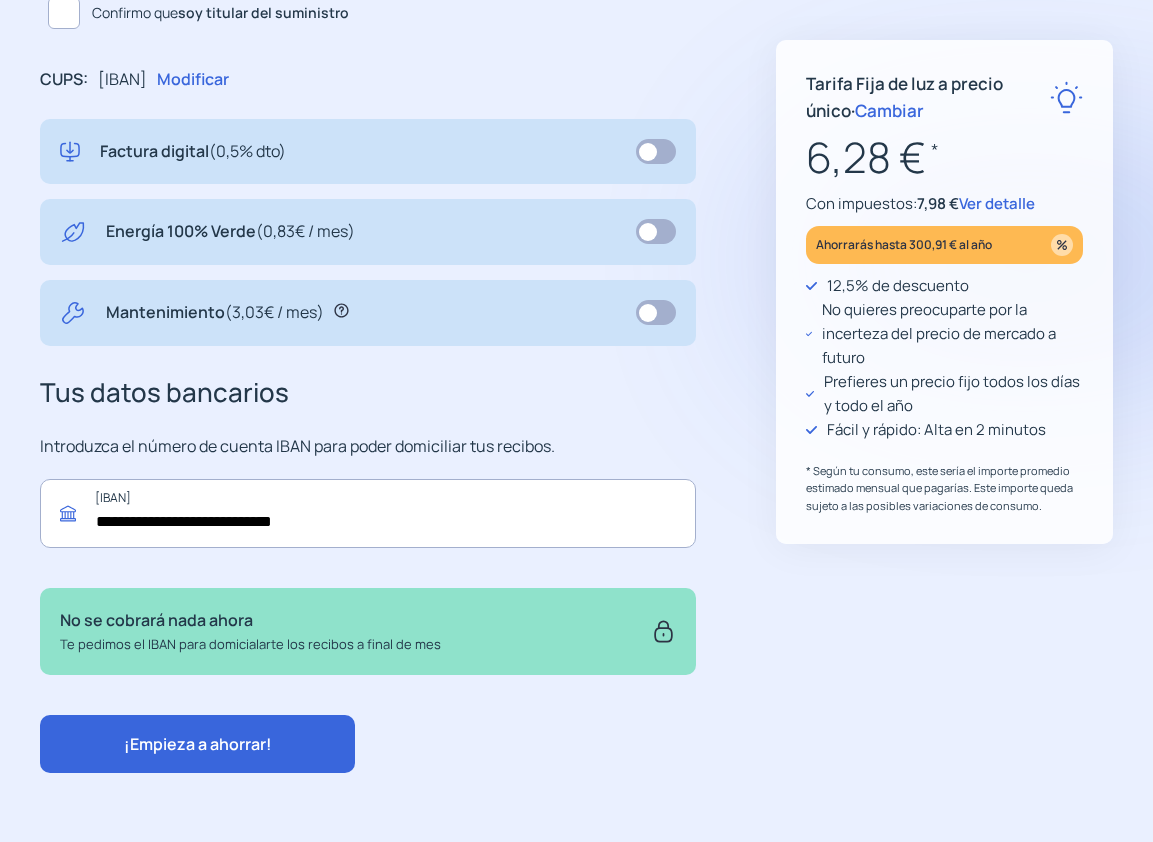 type on "**********" 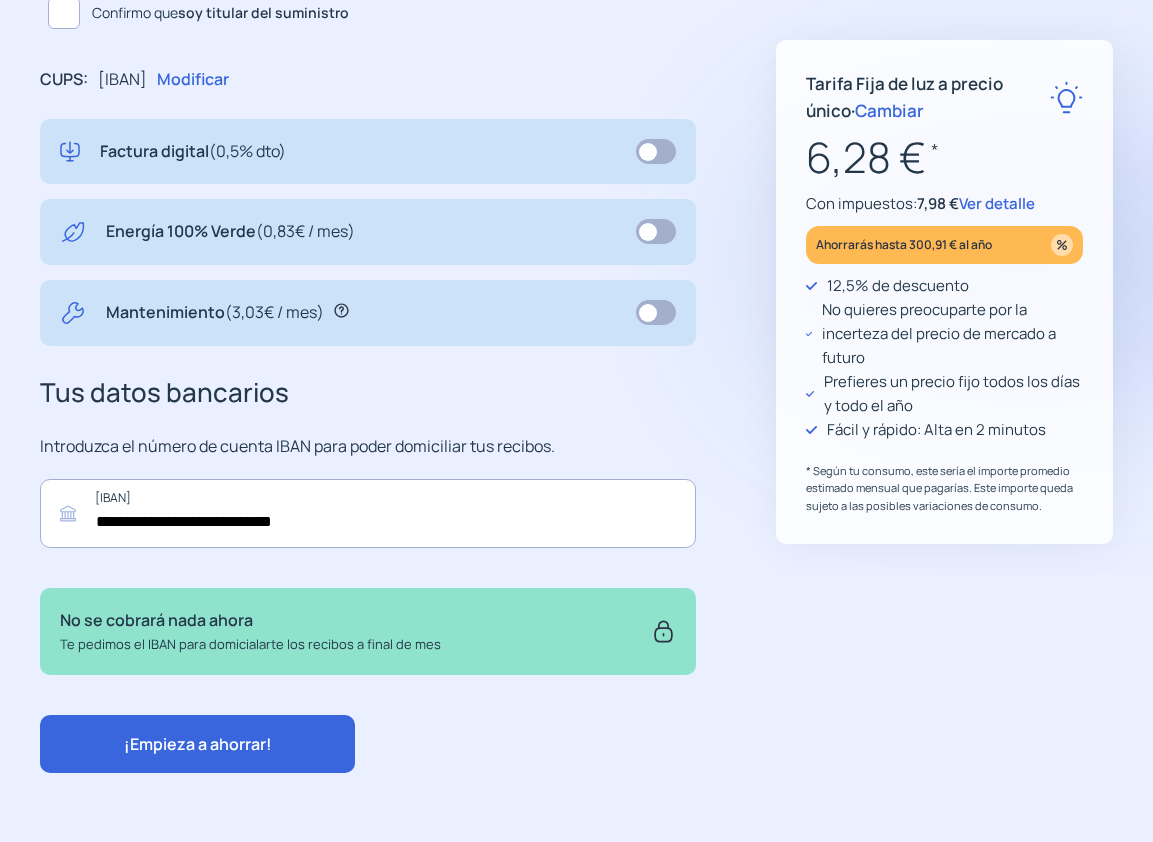 click on "¡Empieza a ahorrar!" at bounding box center (198, 744) 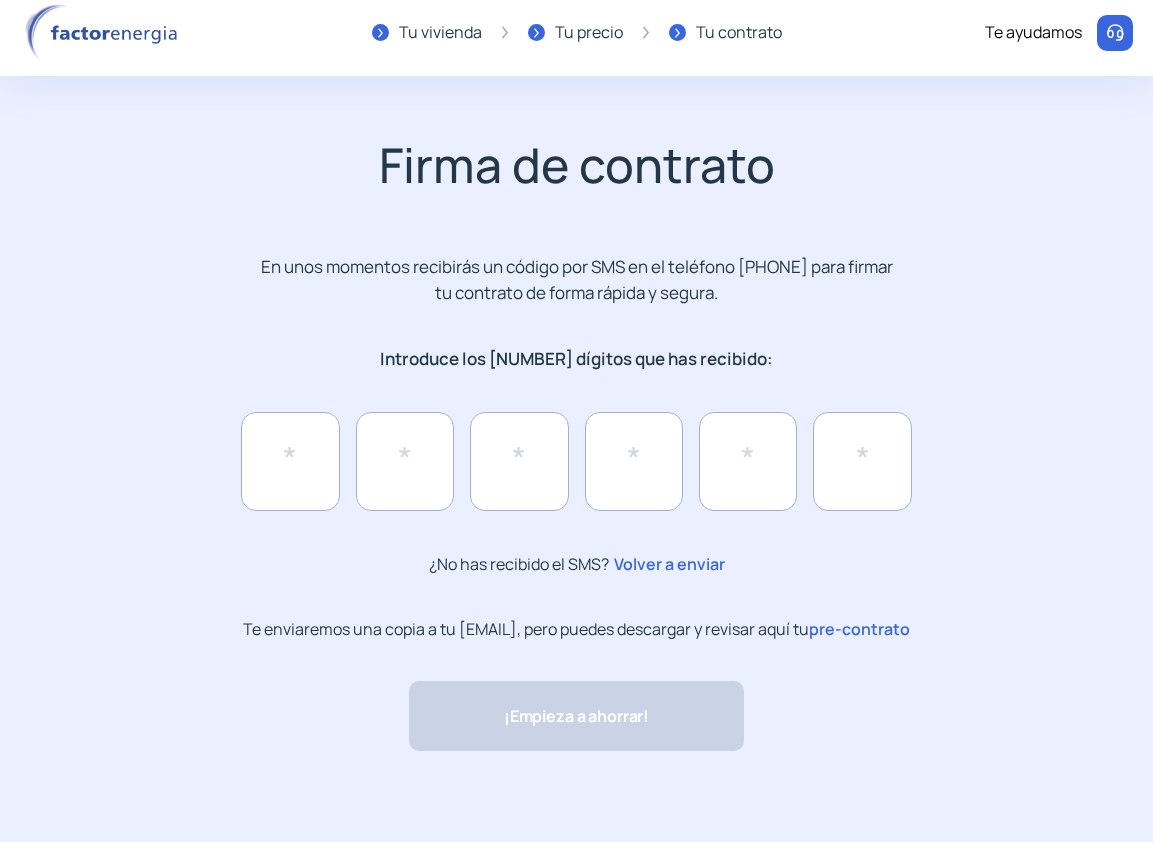 scroll, scrollTop: 0, scrollLeft: 0, axis: both 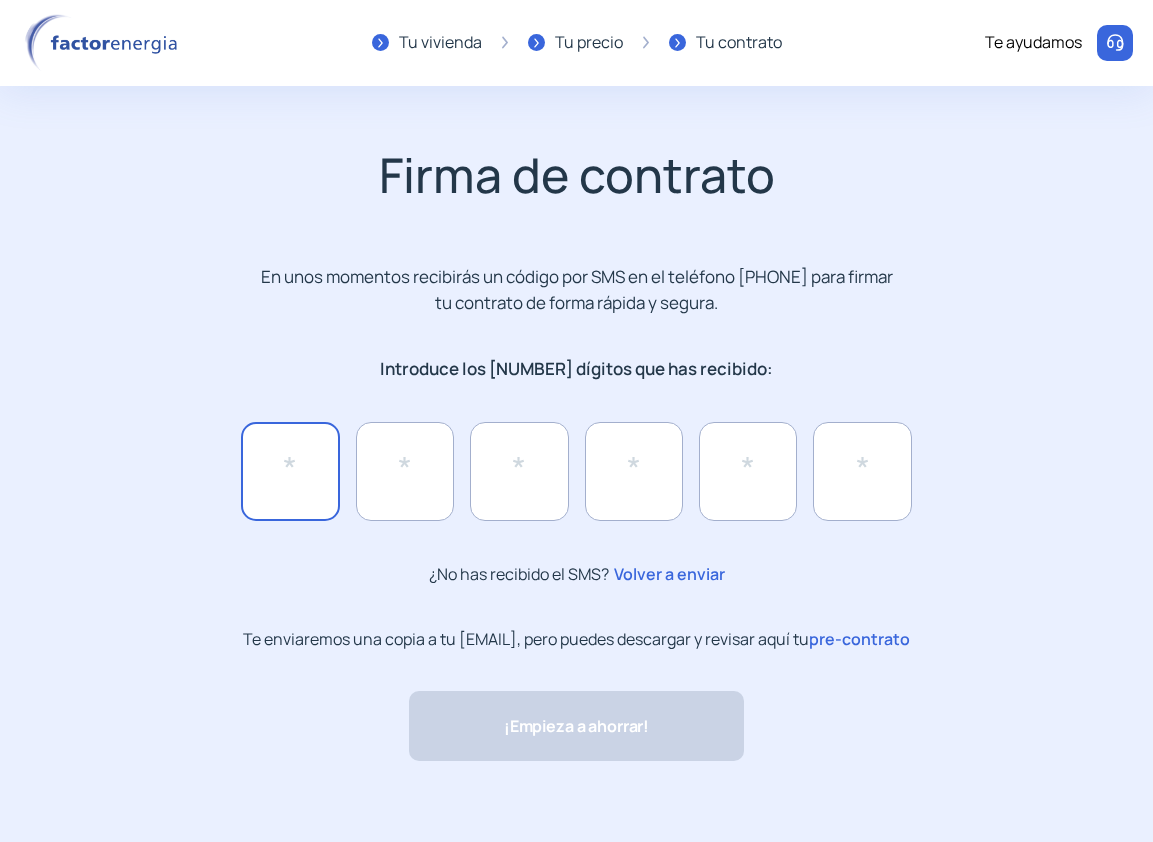 click at bounding box center [290, 471] 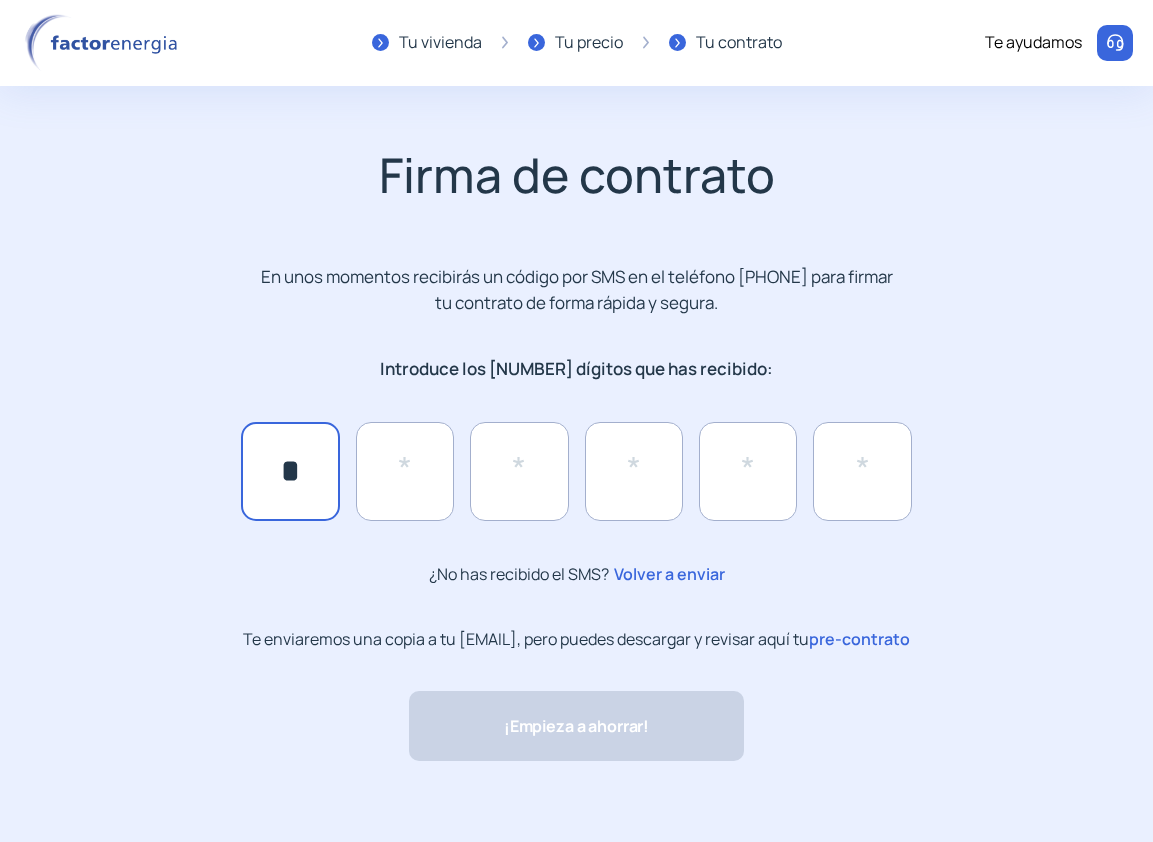type on "*" 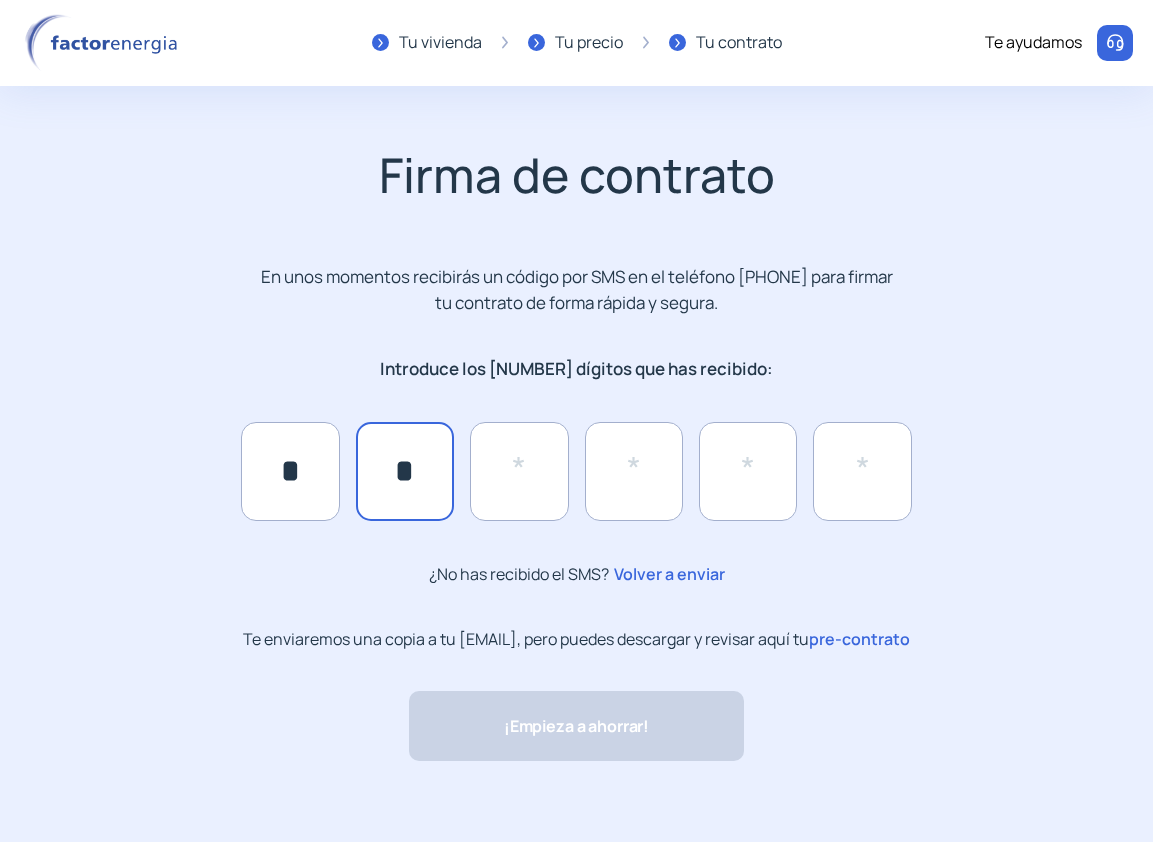 type on "*" 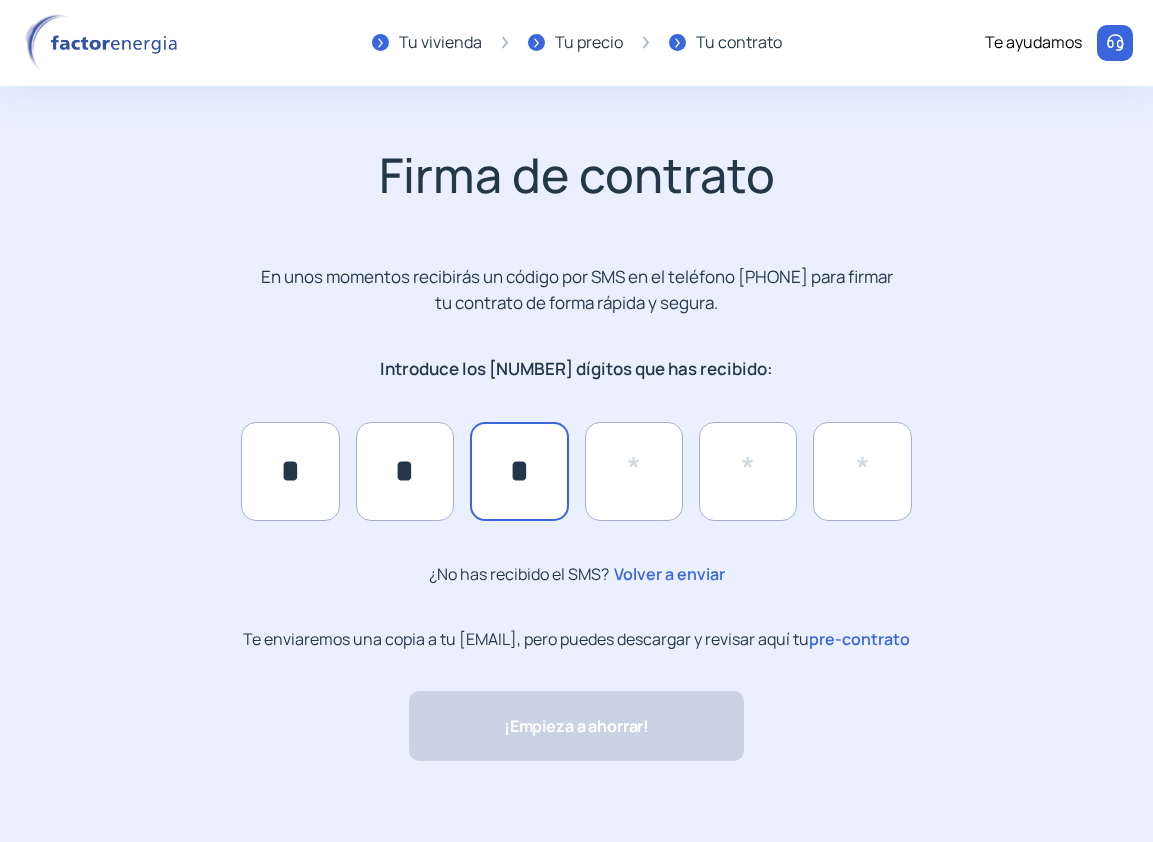 type on "*" 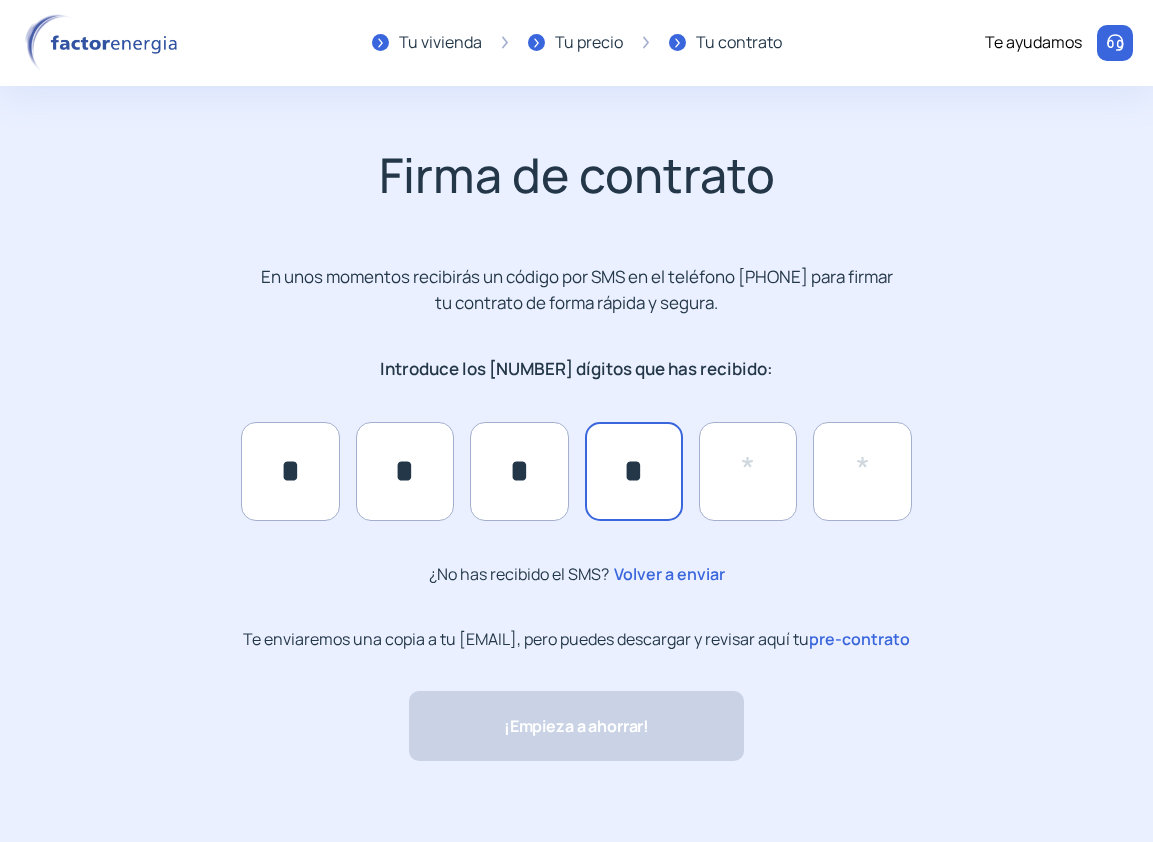 type on "*" 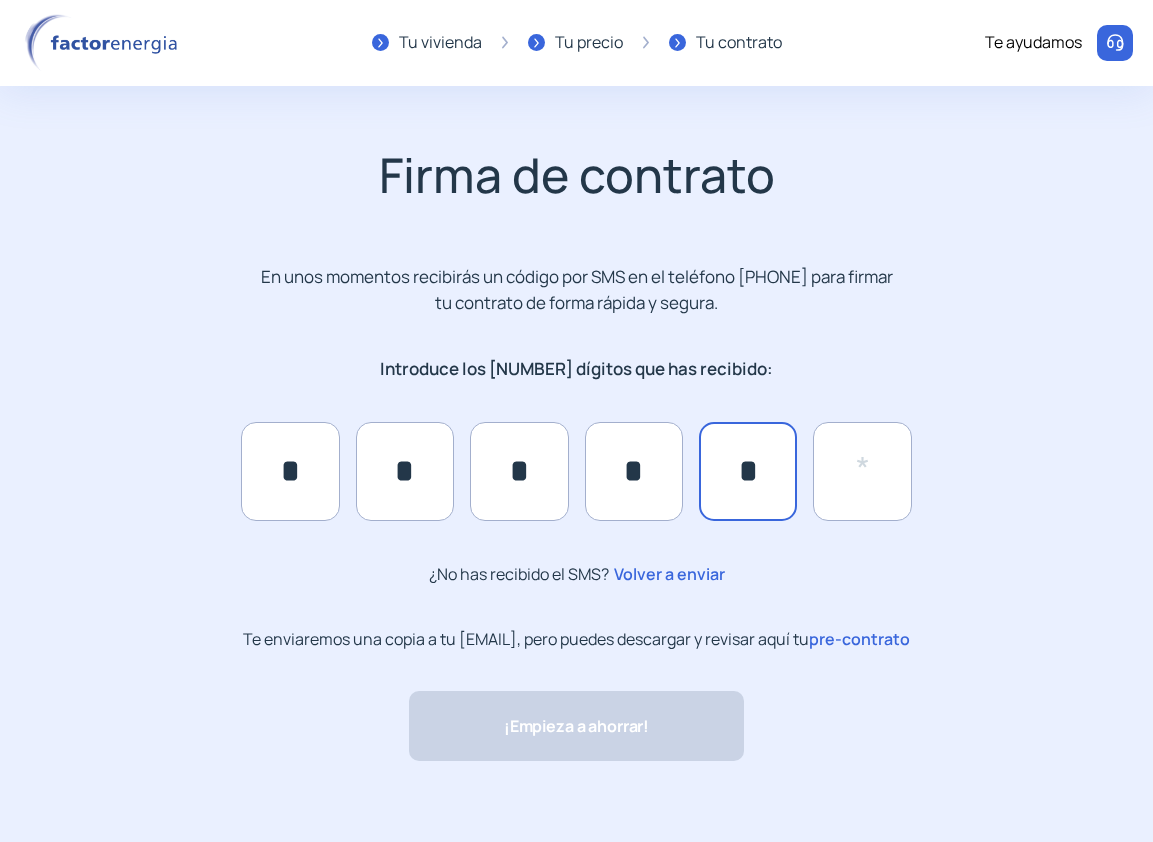 type on "*" 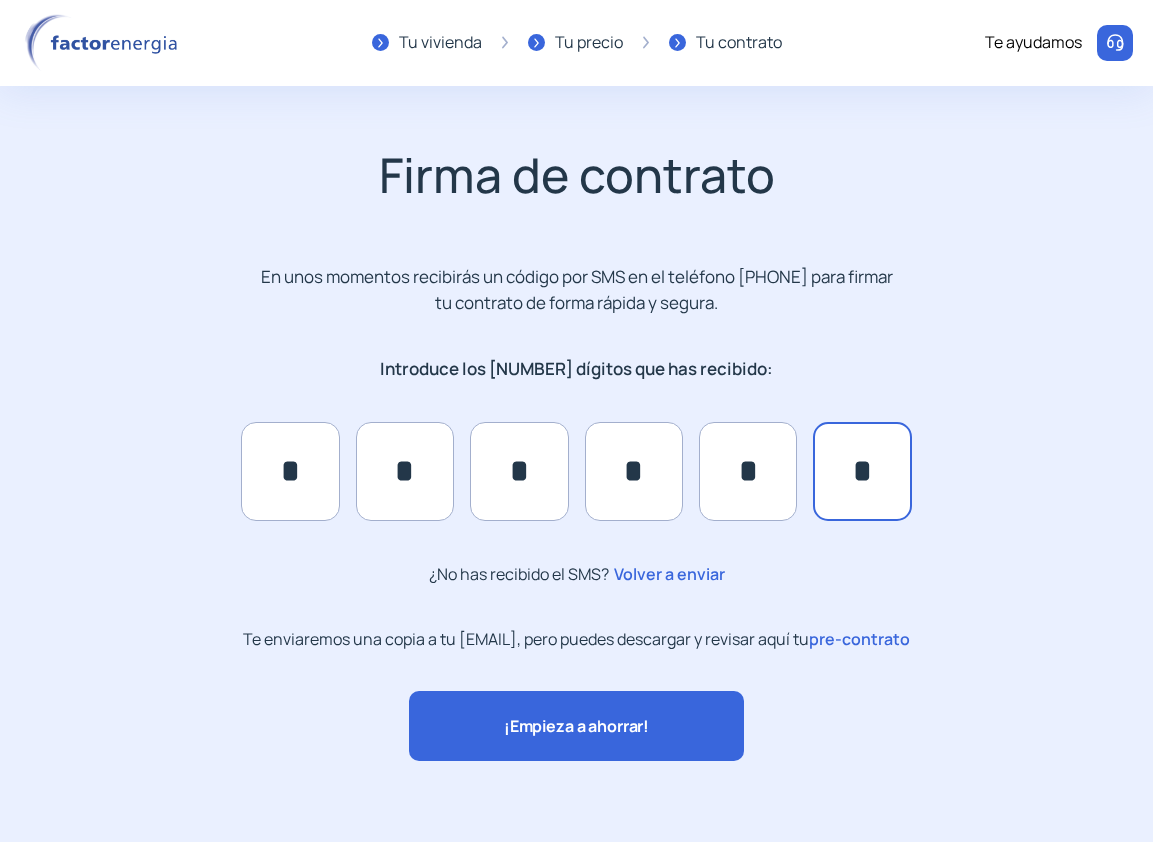 type on "*" 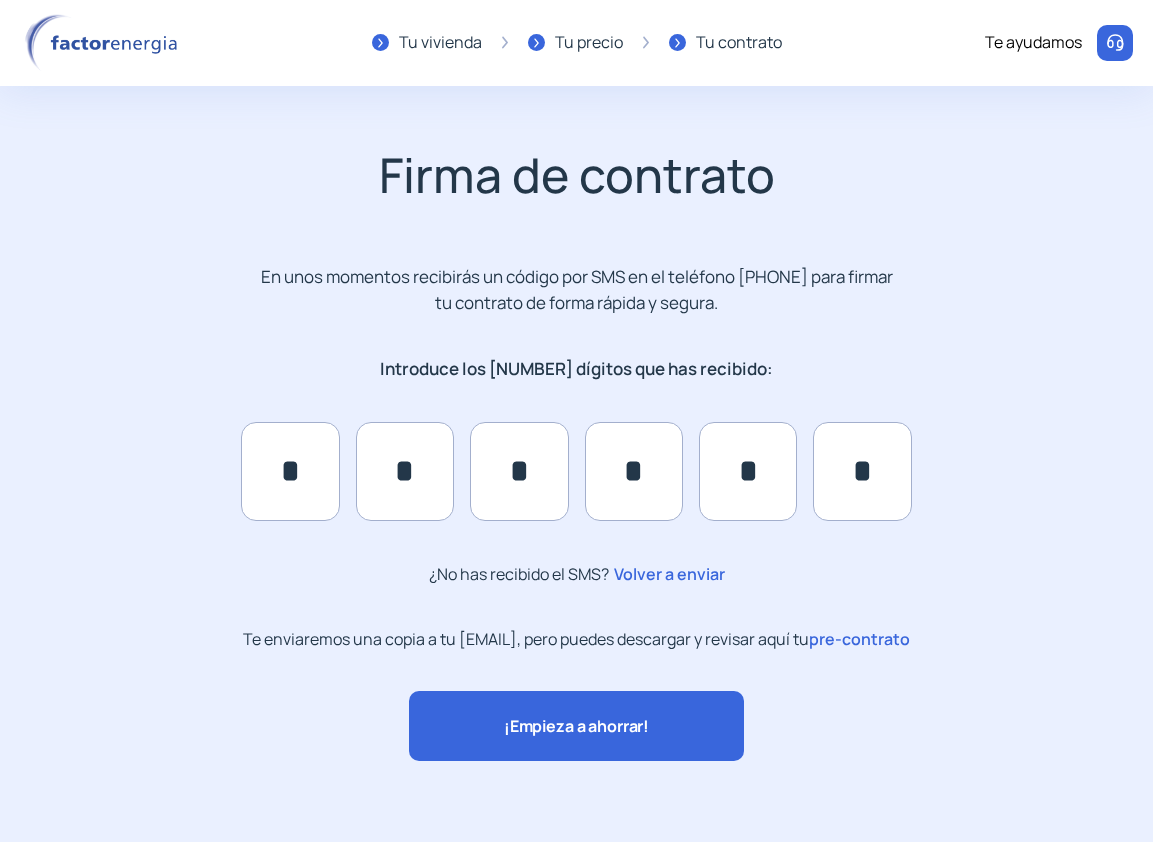 click on "¡Empieza a ahorrar!" at bounding box center (576, 726) 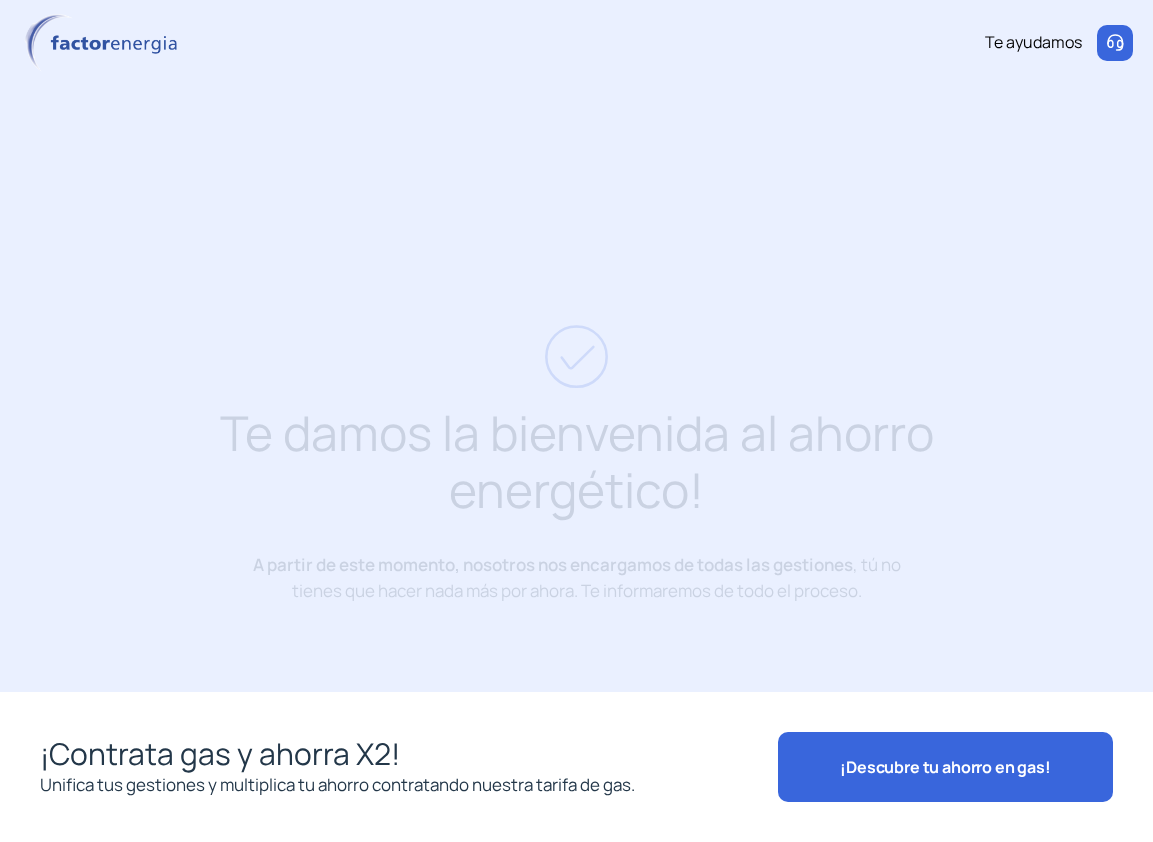 click on "¡Contrata gas y ahorra X2!" at bounding box center (394, 754) 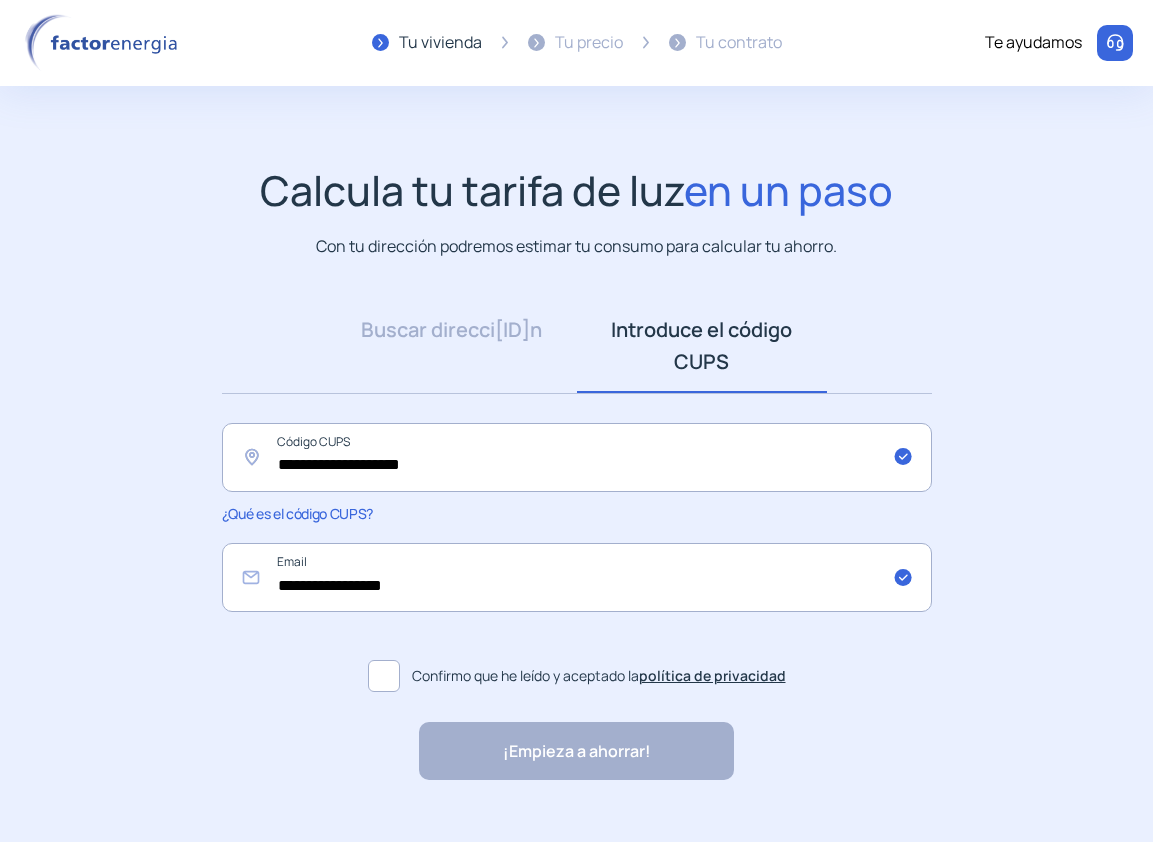scroll, scrollTop: 0, scrollLeft: 0, axis: both 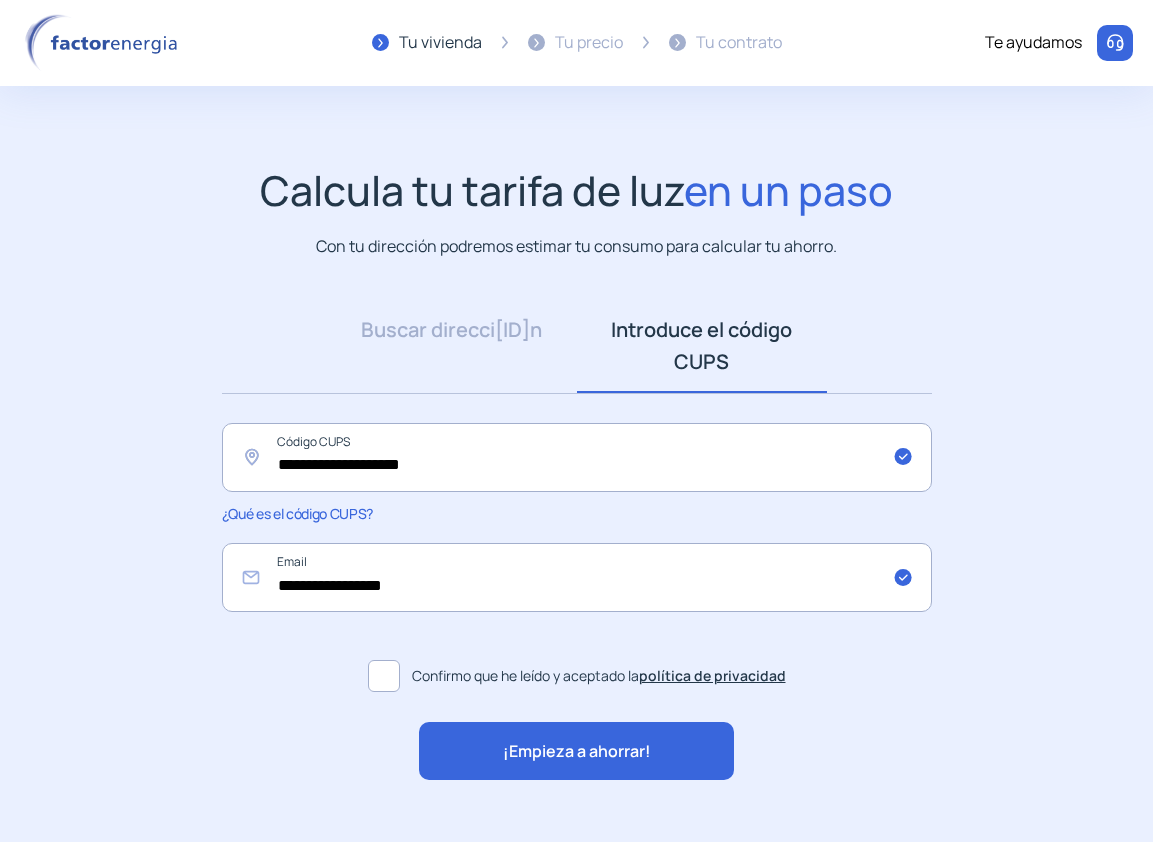 click on "¡Empieza a ahorrar!" at bounding box center [577, 752] 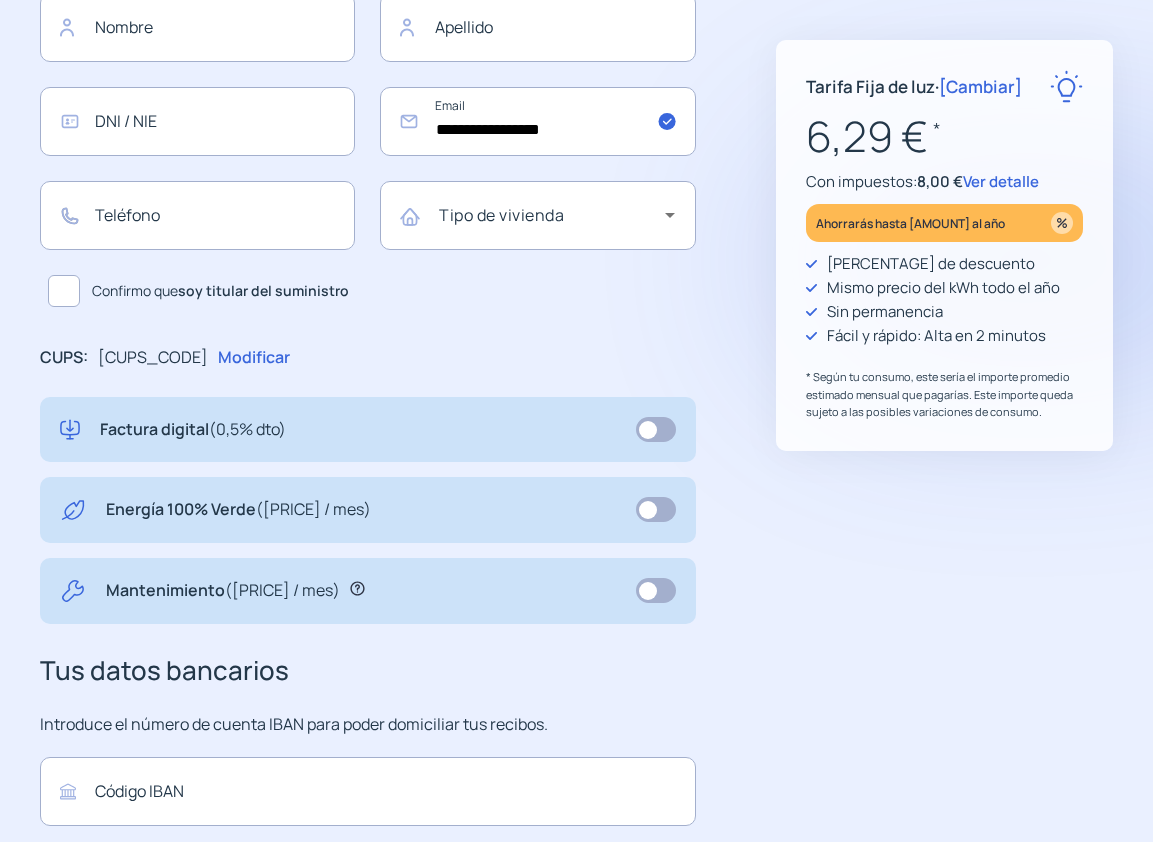 scroll, scrollTop: 0, scrollLeft: 0, axis: both 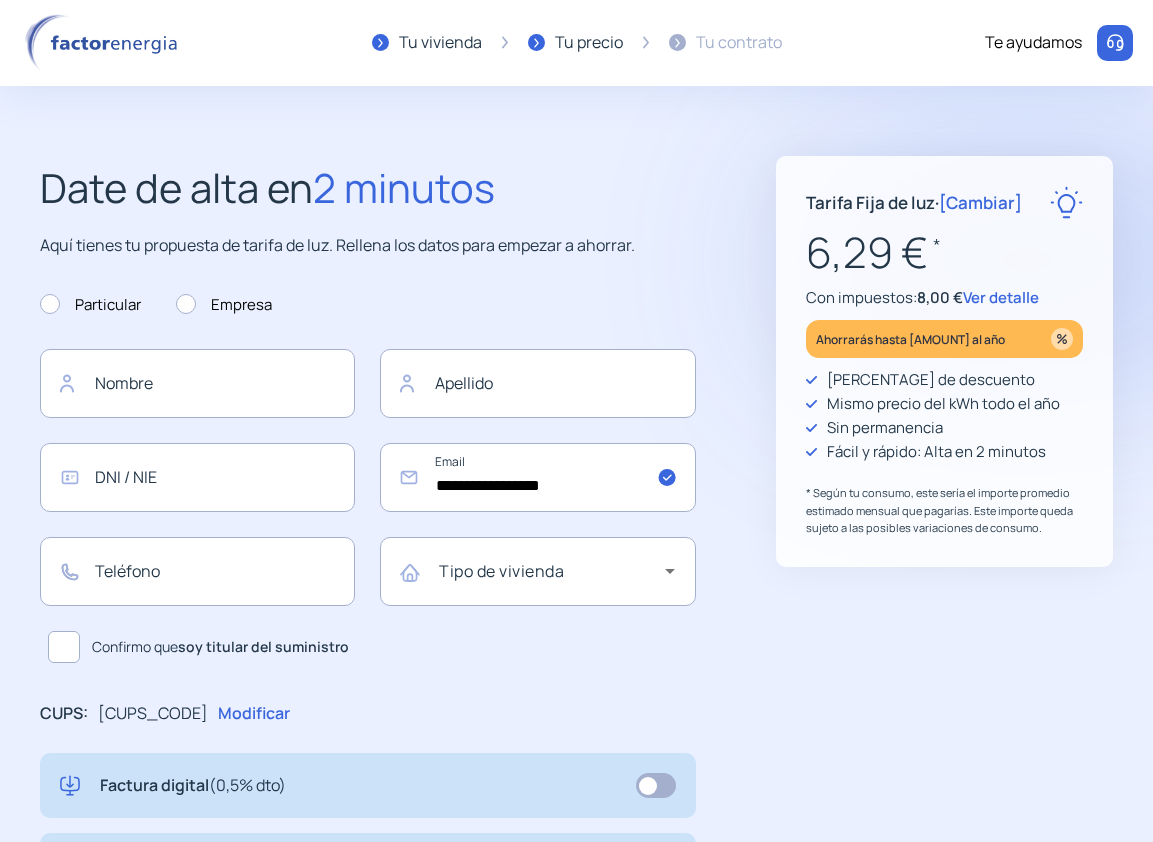 click on "Tu contrato" at bounding box center [440, 43] 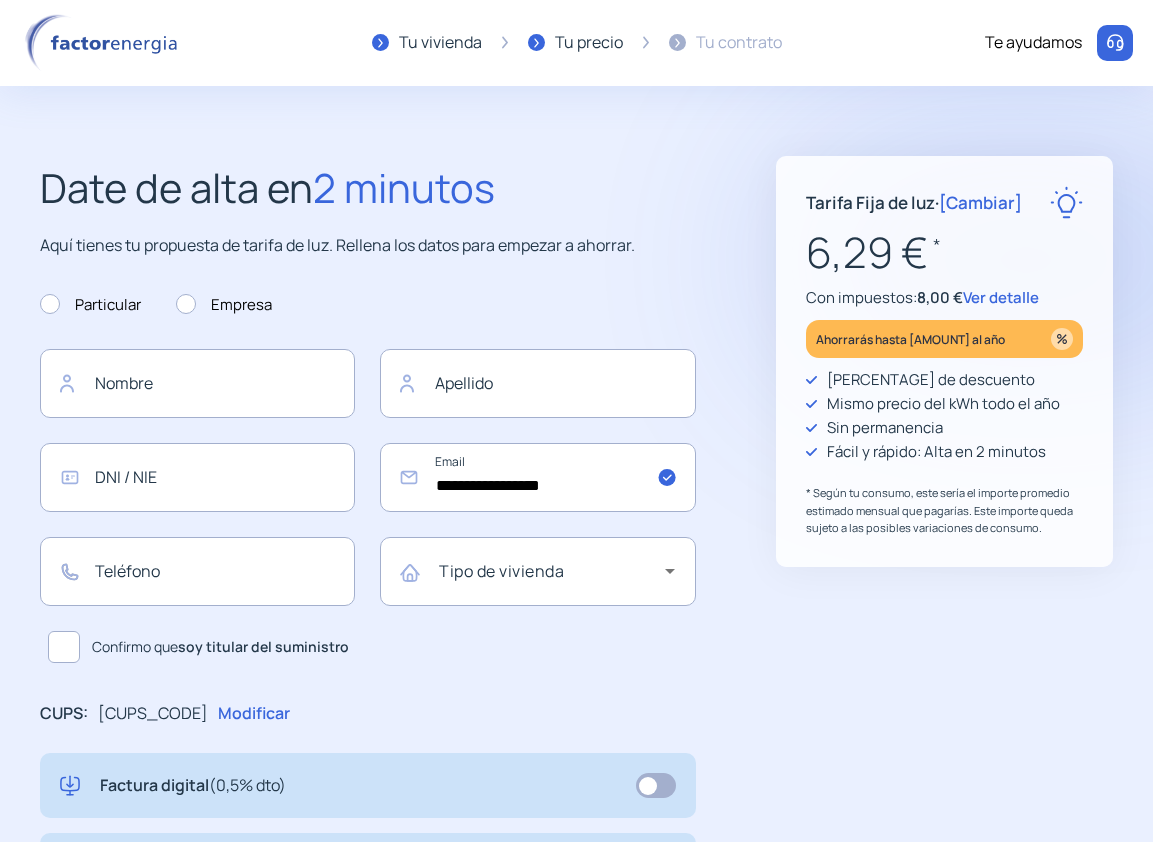 click on "Tu vivienda" at bounding box center (440, 43) 